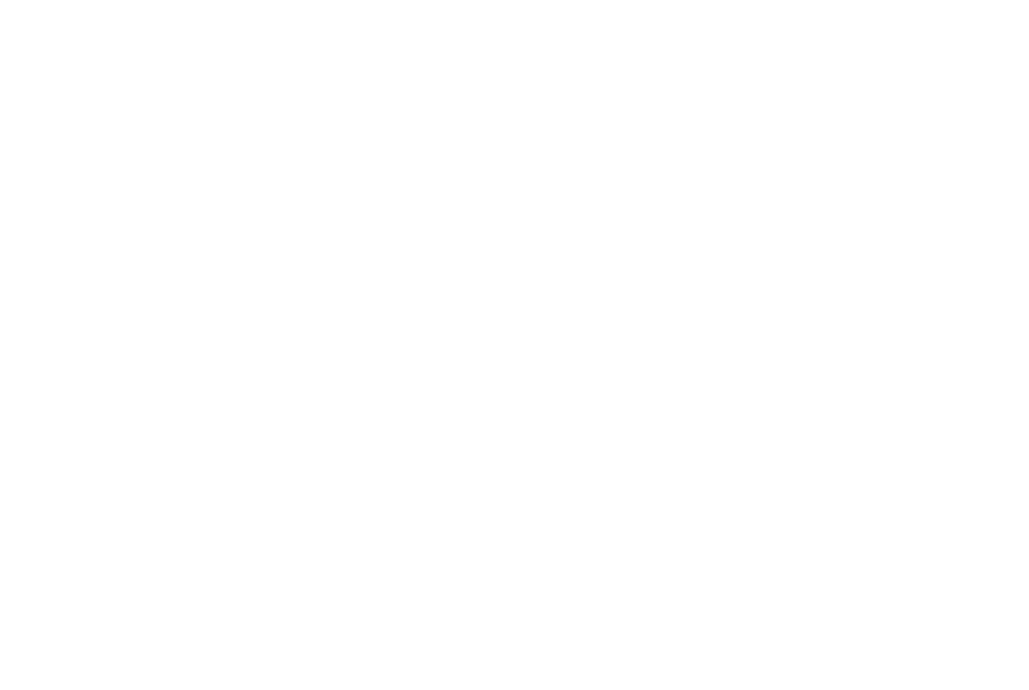 scroll, scrollTop: 0, scrollLeft: 0, axis: both 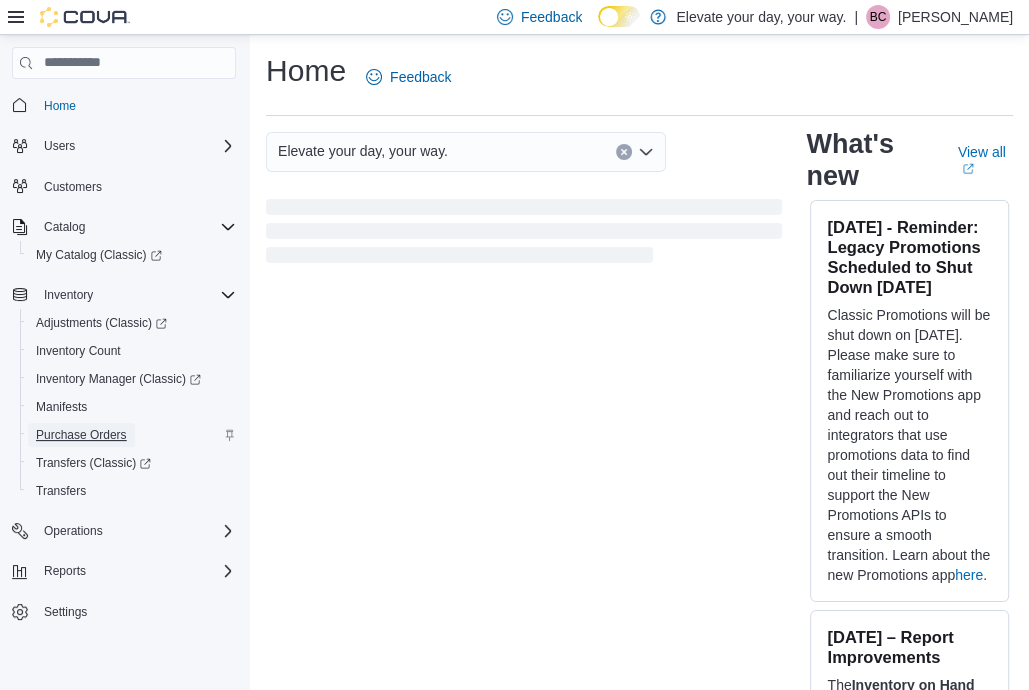 click on "Purchase Orders" at bounding box center (81, 435) 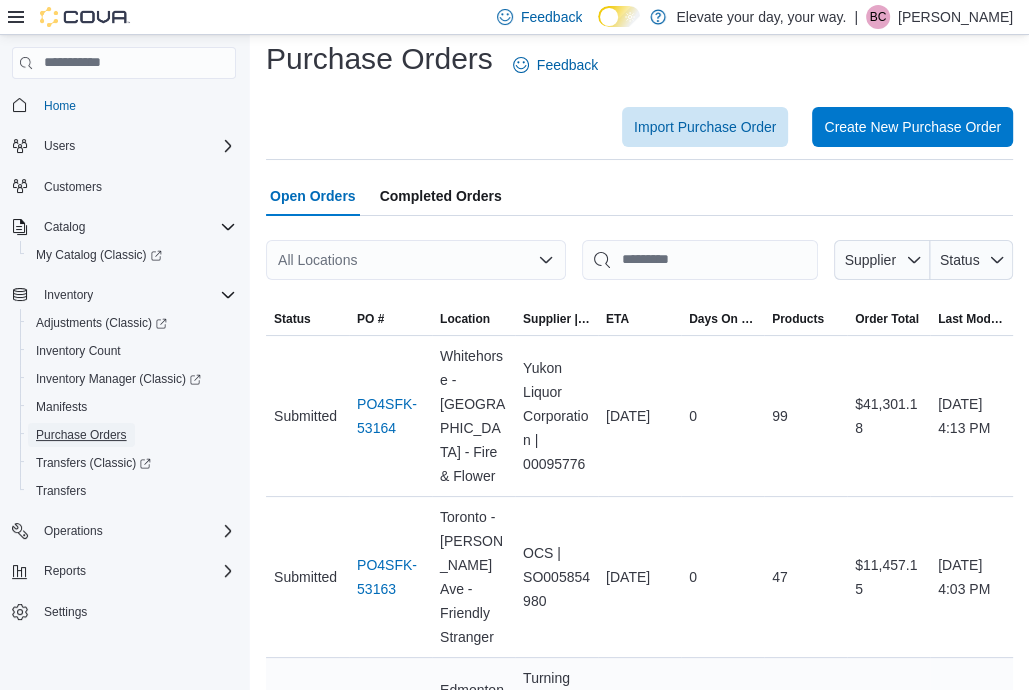 scroll, scrollTop: 0, scrollLeft: 0, axis: both 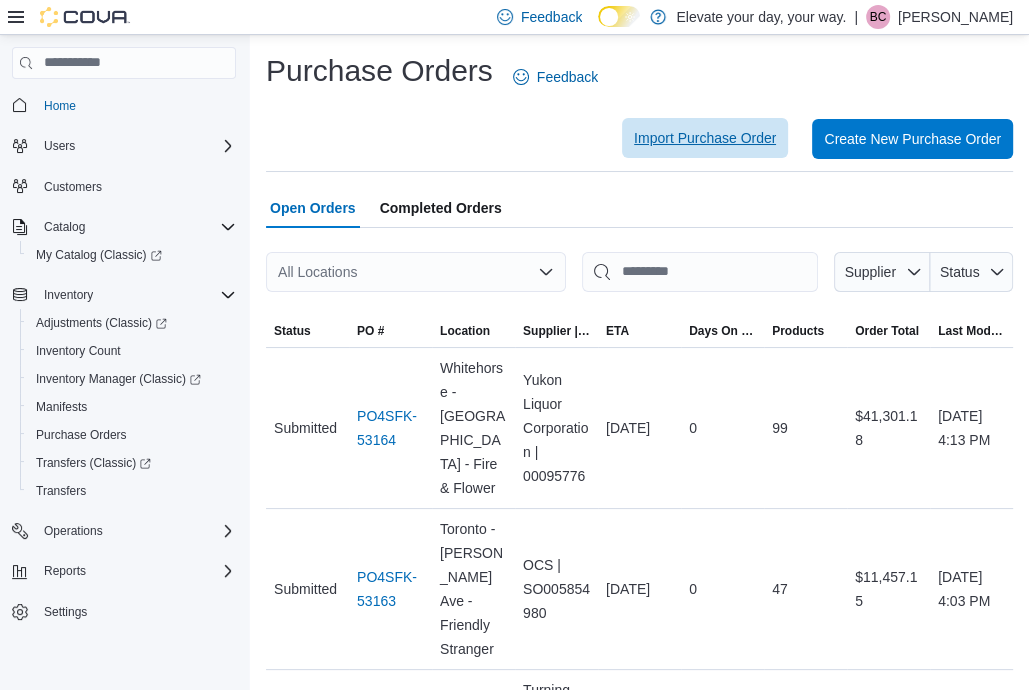click on "Import Purchase Order" at bounding box center (705, 138) 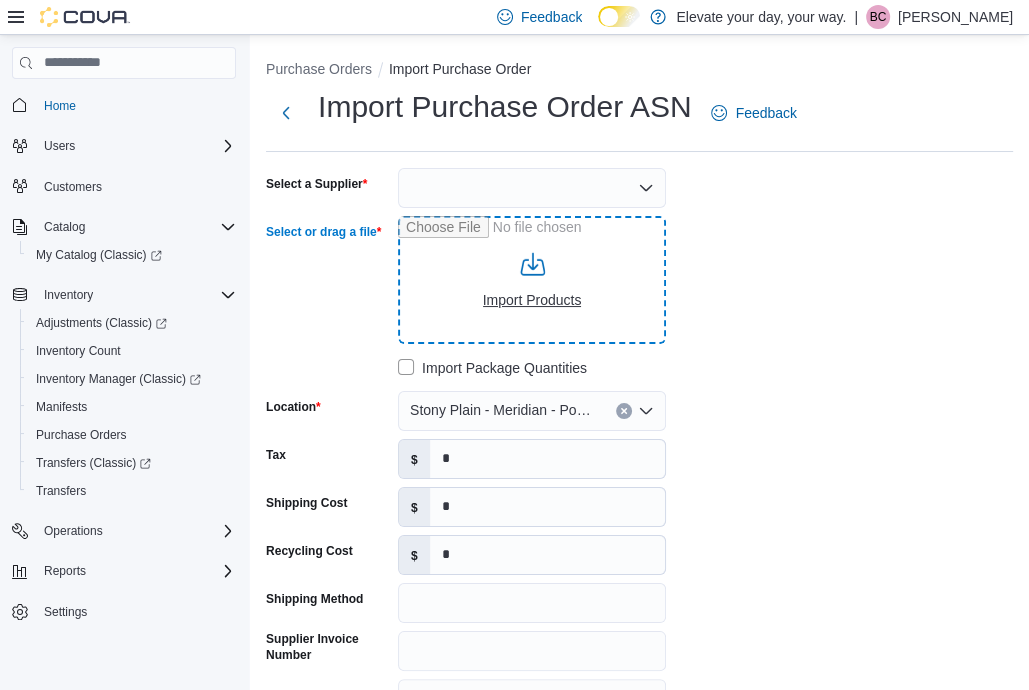 click on "Select or drag a file" at bounding box center [532, 280] 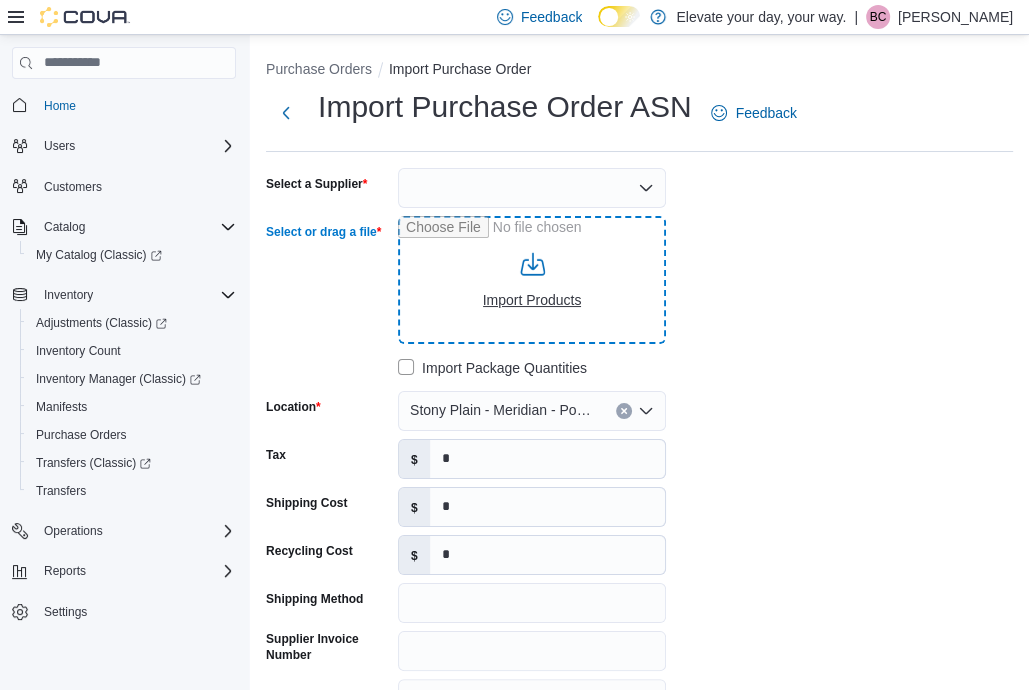 type on "**********" 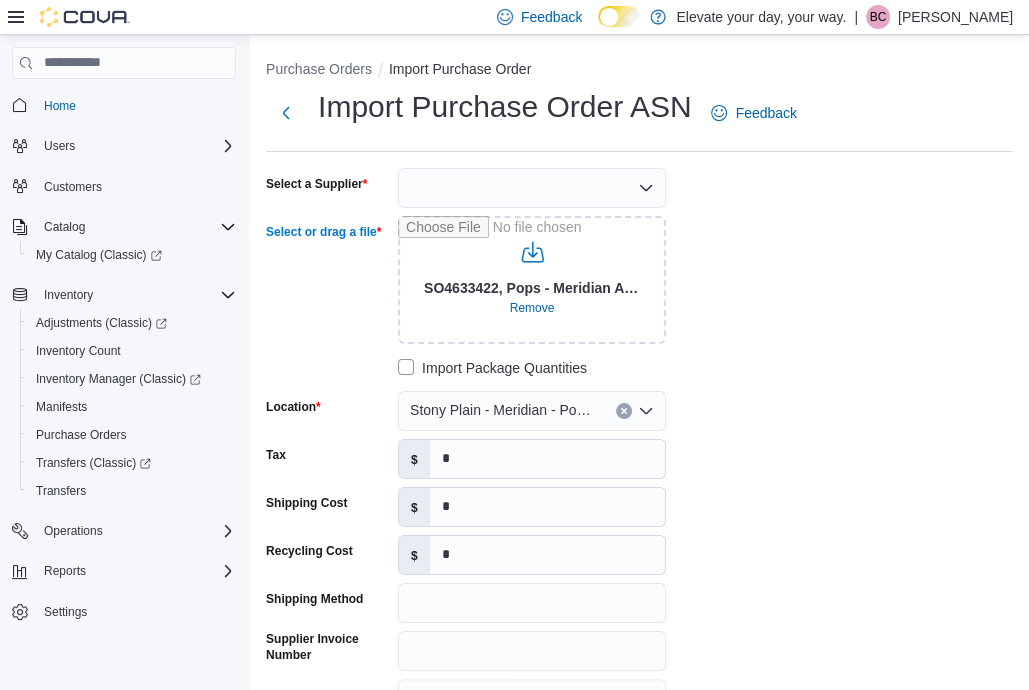 click at bounding box center [532, 188] 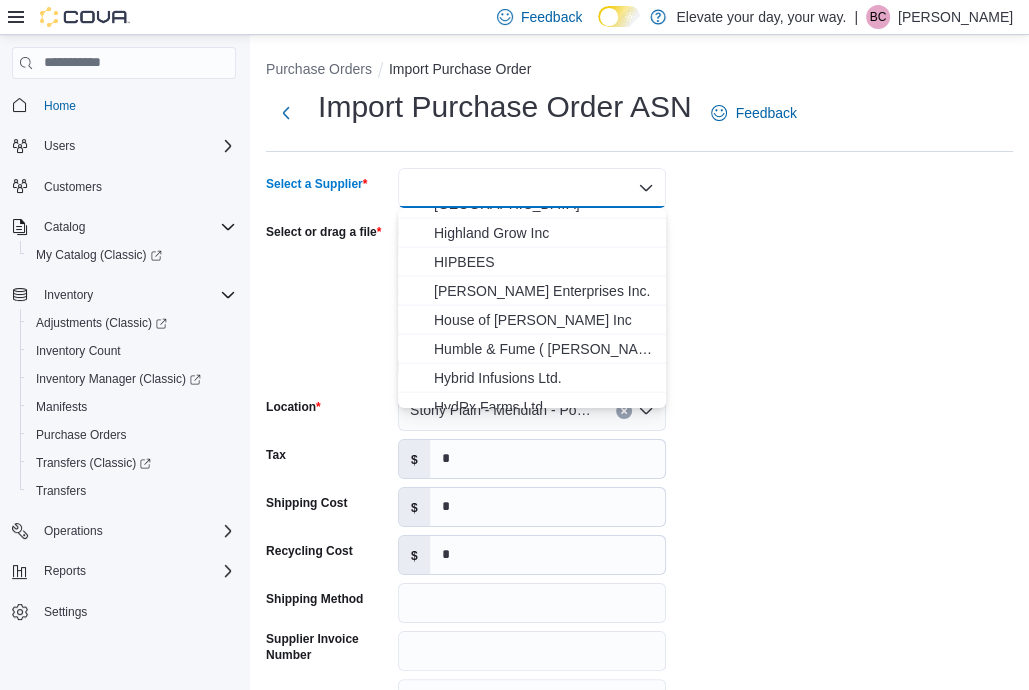 scroll, scrollTop: 3000, scrollLeft: 0, axis: vertical 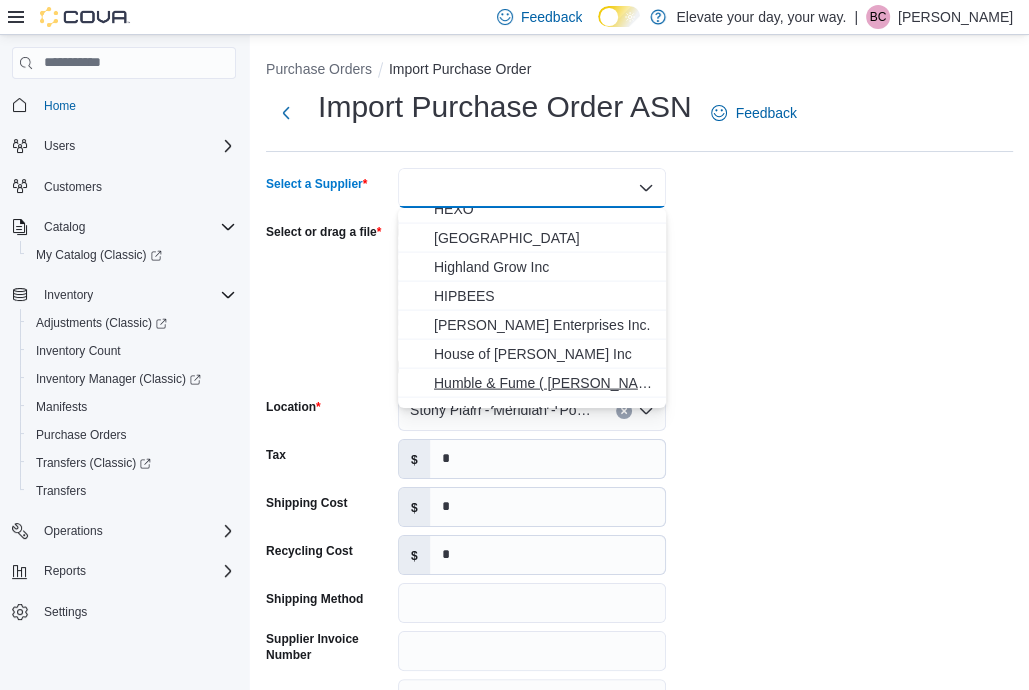 click on "Humble & Fume ( [PERSON_NAME] HQ )" at bounding box center (544, 383) 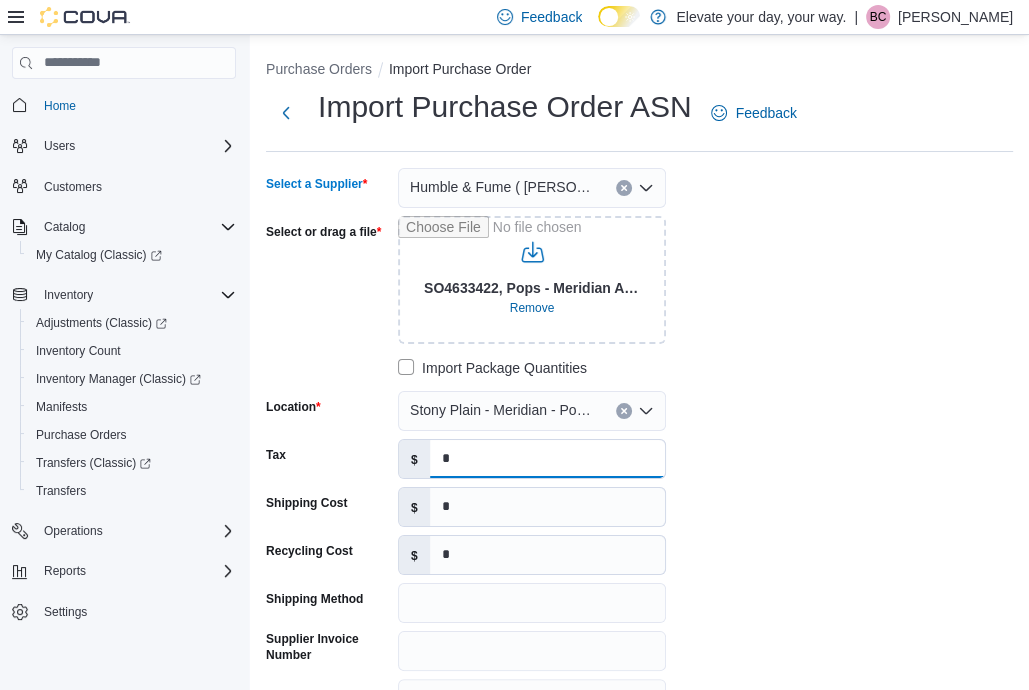 click on "*" at bounding box center (547, 459) 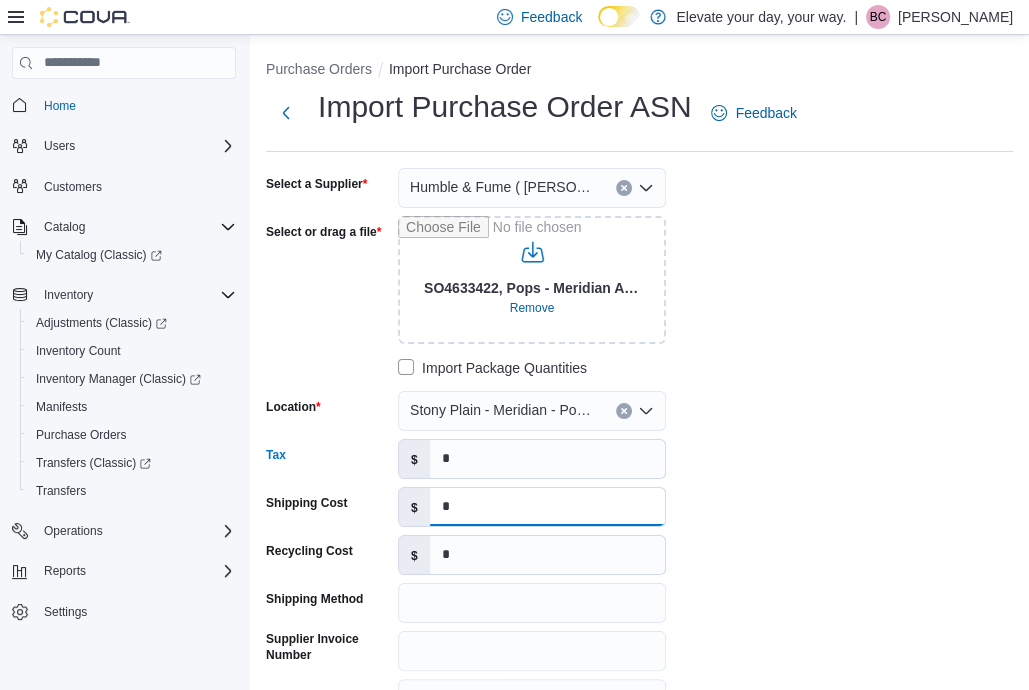 click on "*" at bounding box center (547, 507) 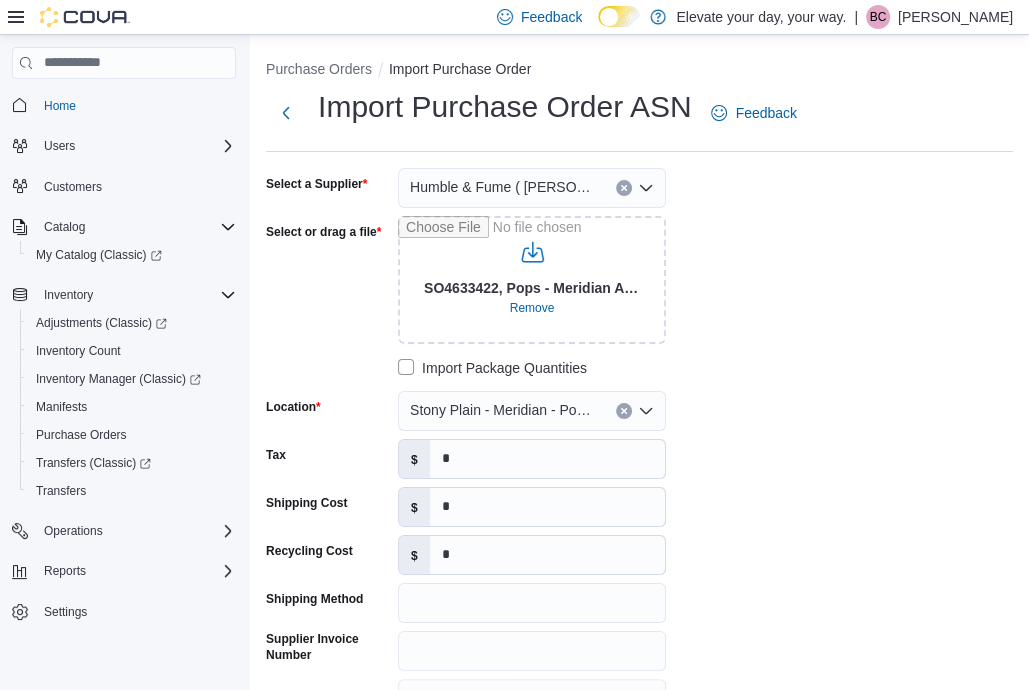 click on "**********" at bounding box center (566, 467) 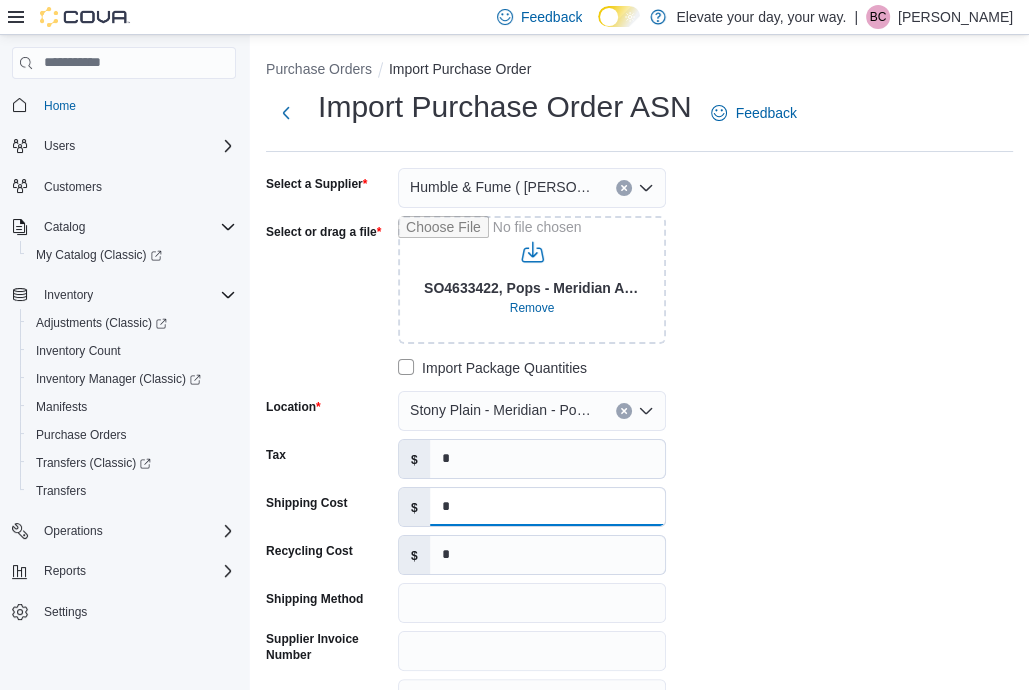 click on "*" at bounding box center [547, 507] 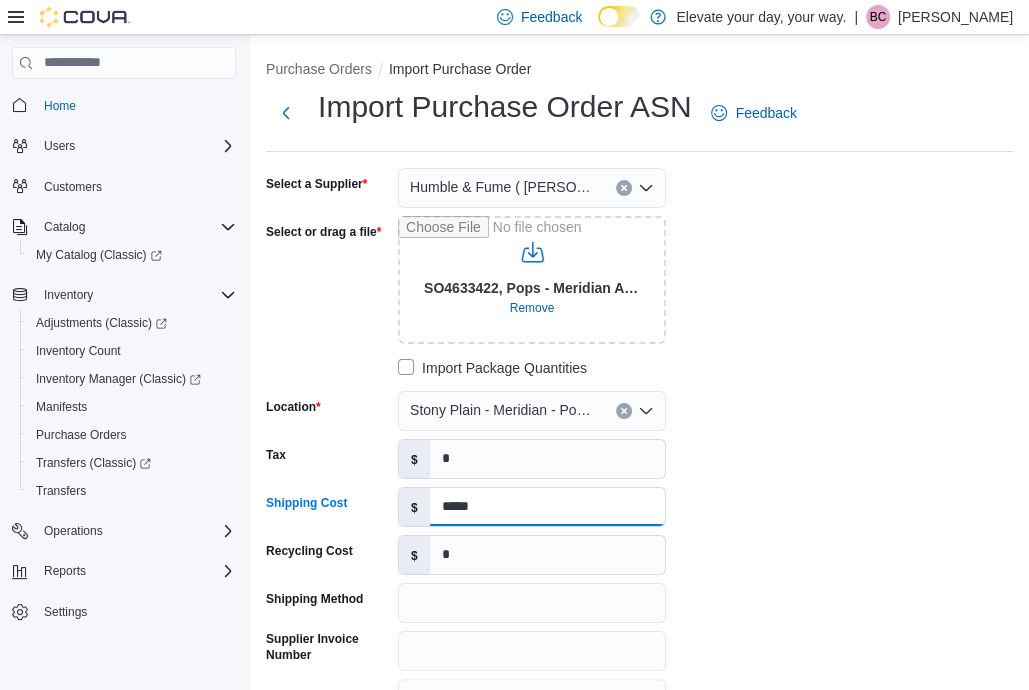 type on "*****" 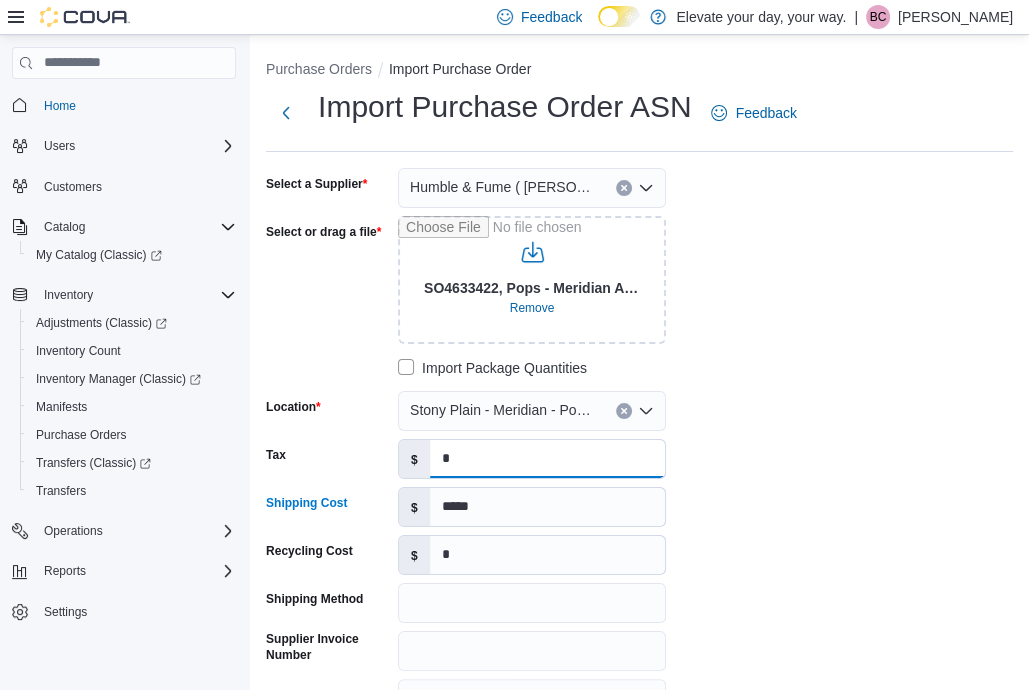 click on "*" at bounding box center (547, 459) 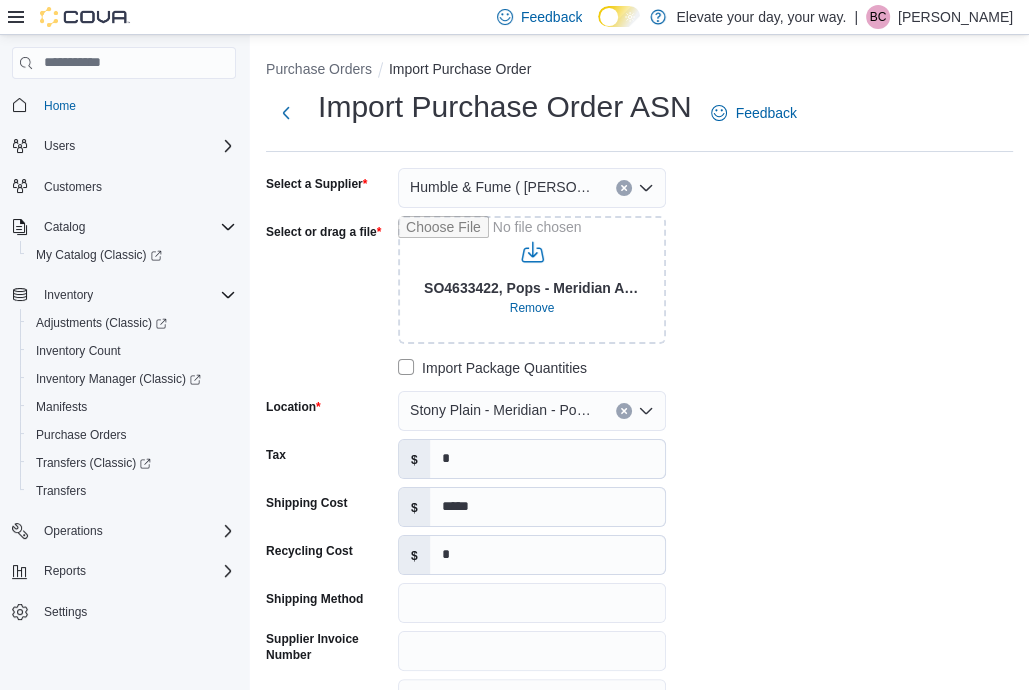 click on "**********" at bounding box center (566, 467) 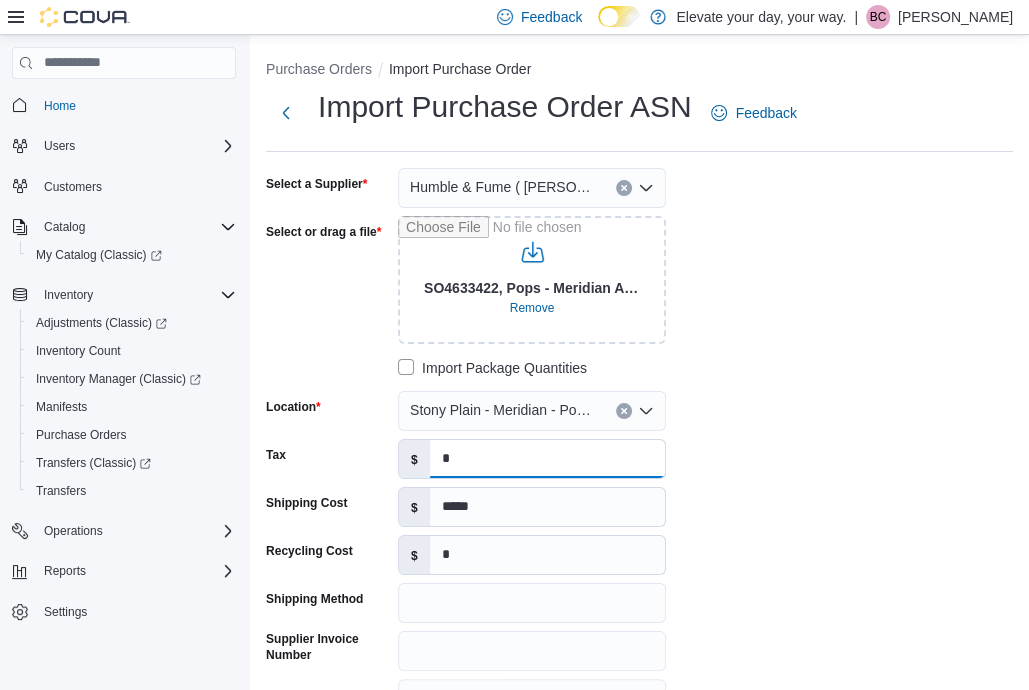 click on "*" at bounding box center [547, 459] 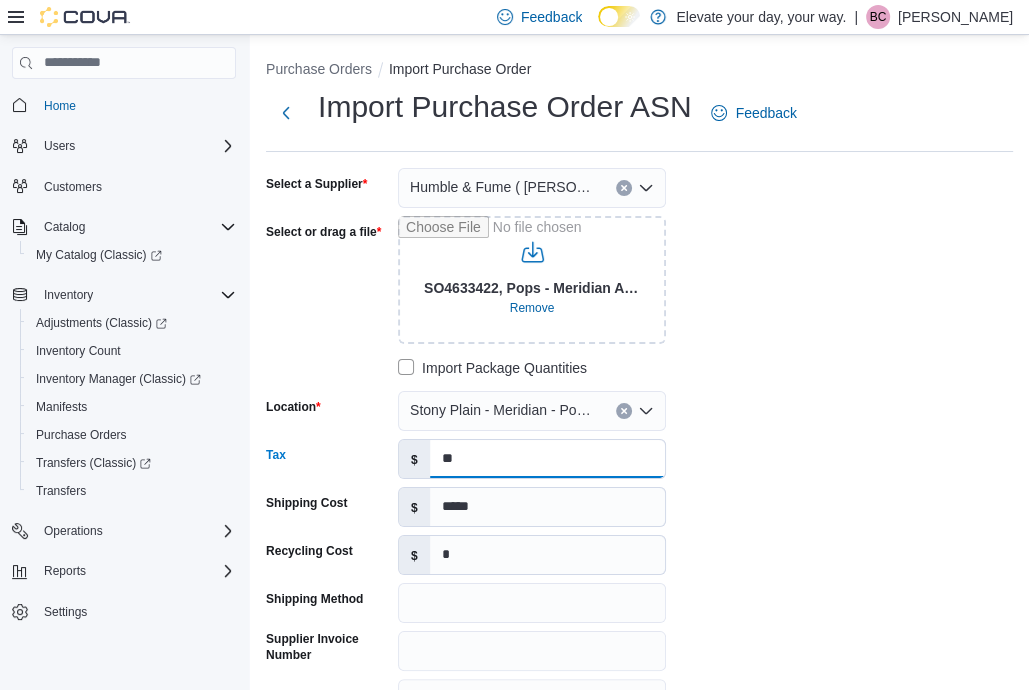 type on "*" 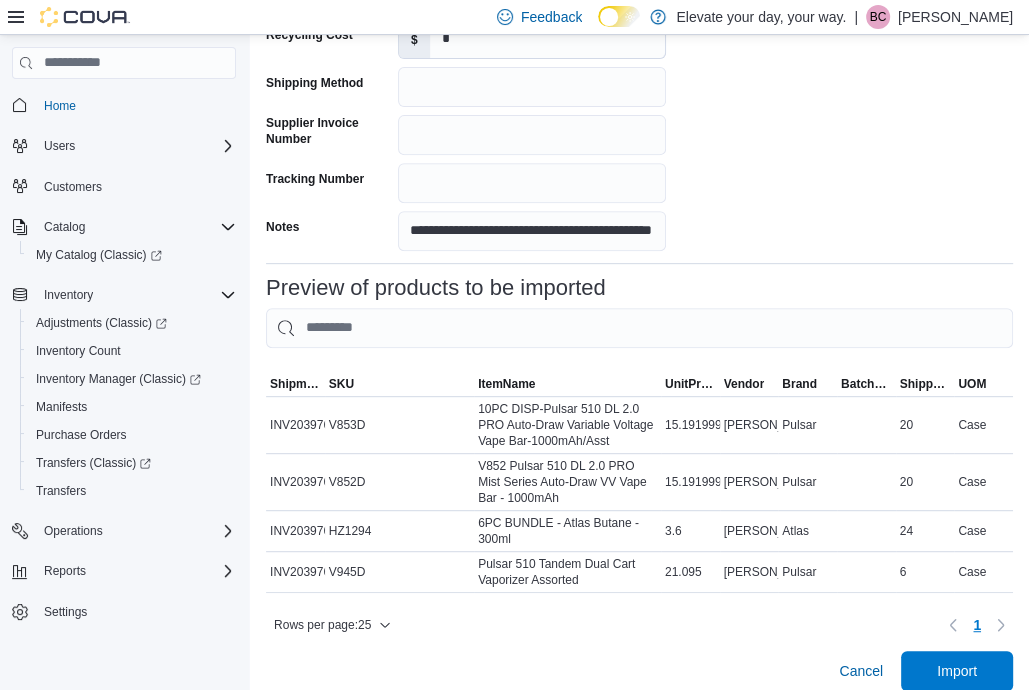 scroll, scrollTop: 546, scrollLeft: 0, axis: vertical 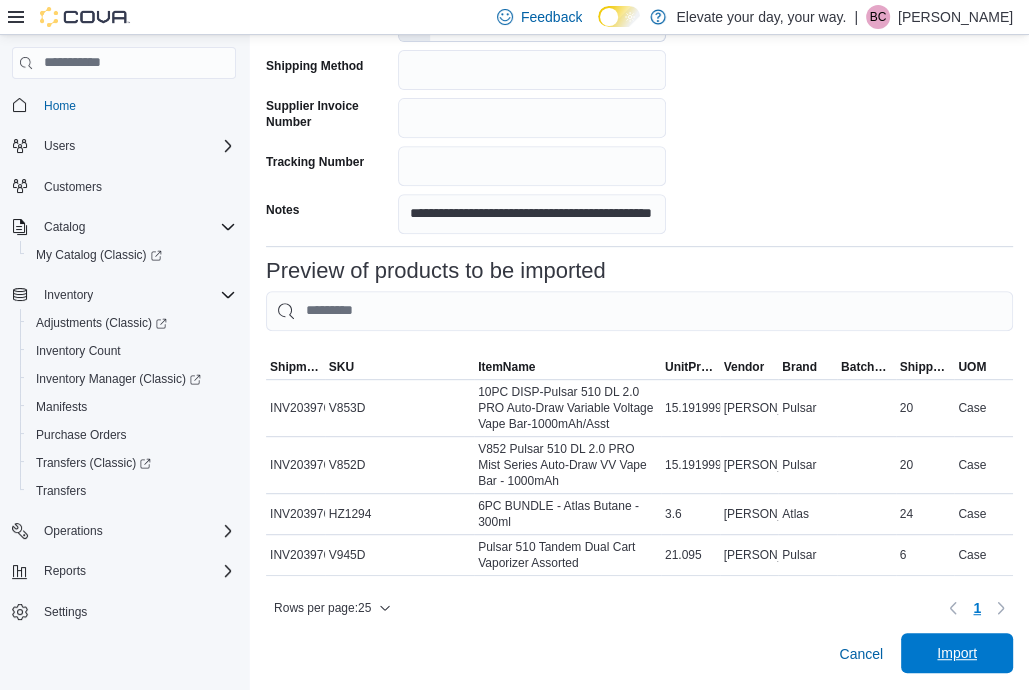 type on "*****" 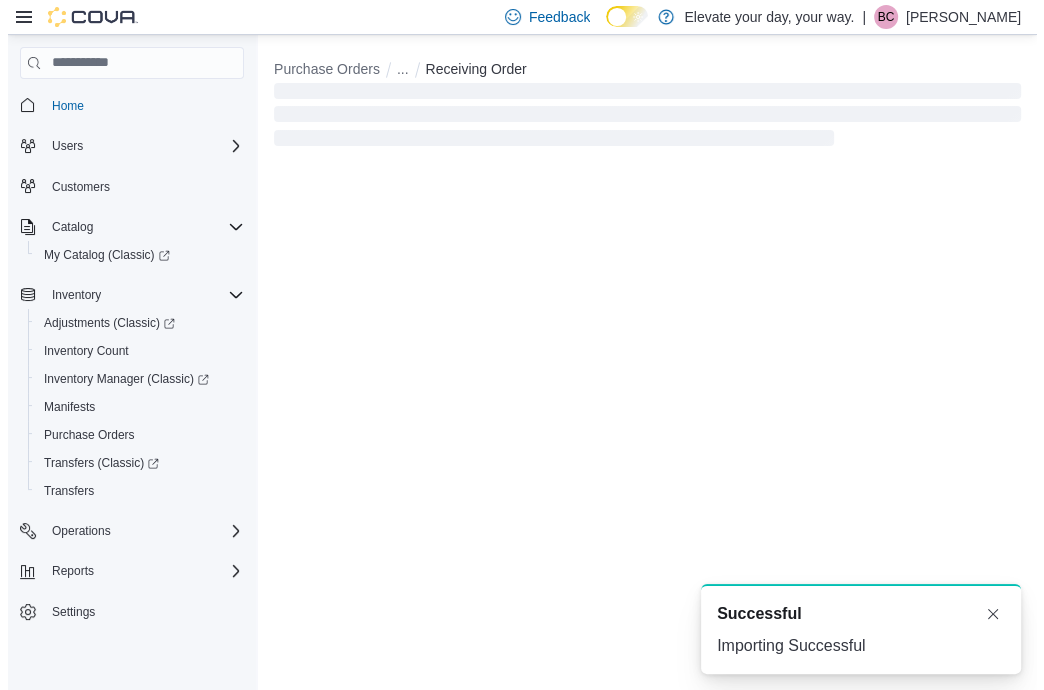 scroll, scrollTop: 0, scrollLeft: 0, axis: both 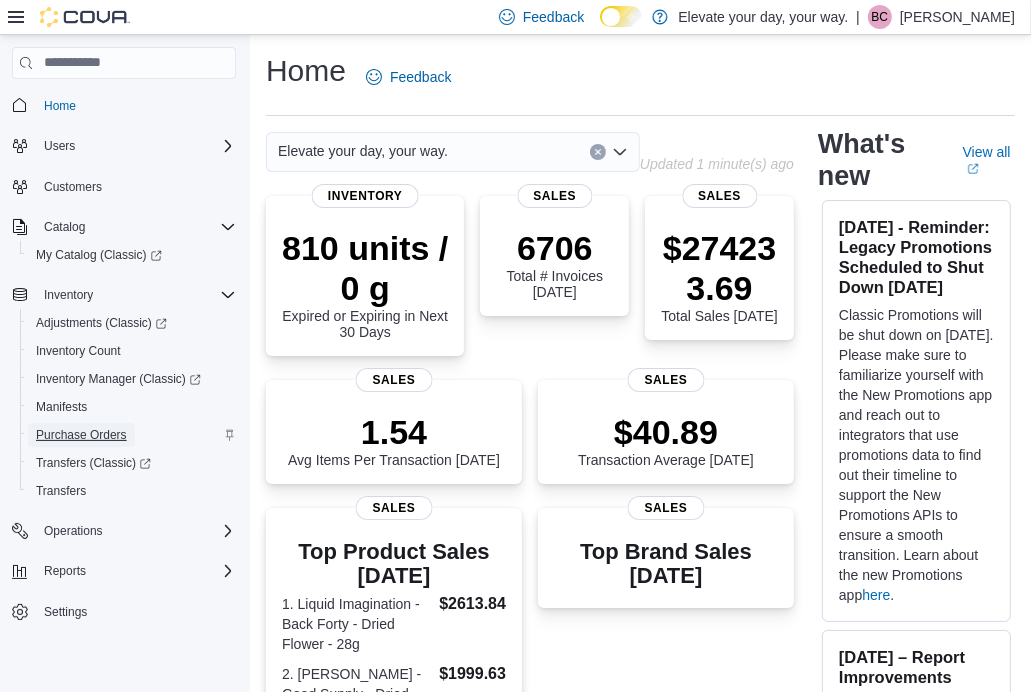 click on "Purchase Orders" at bounding box center (81, 435) 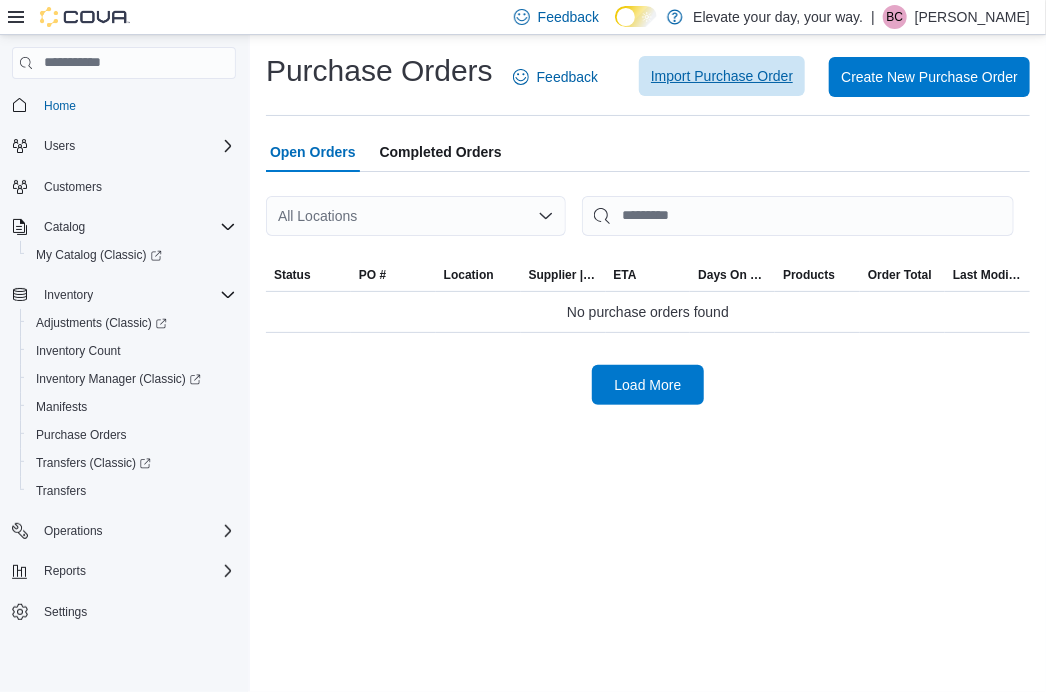 click on "Import Purchase Order" at bounding box center (722, 76) 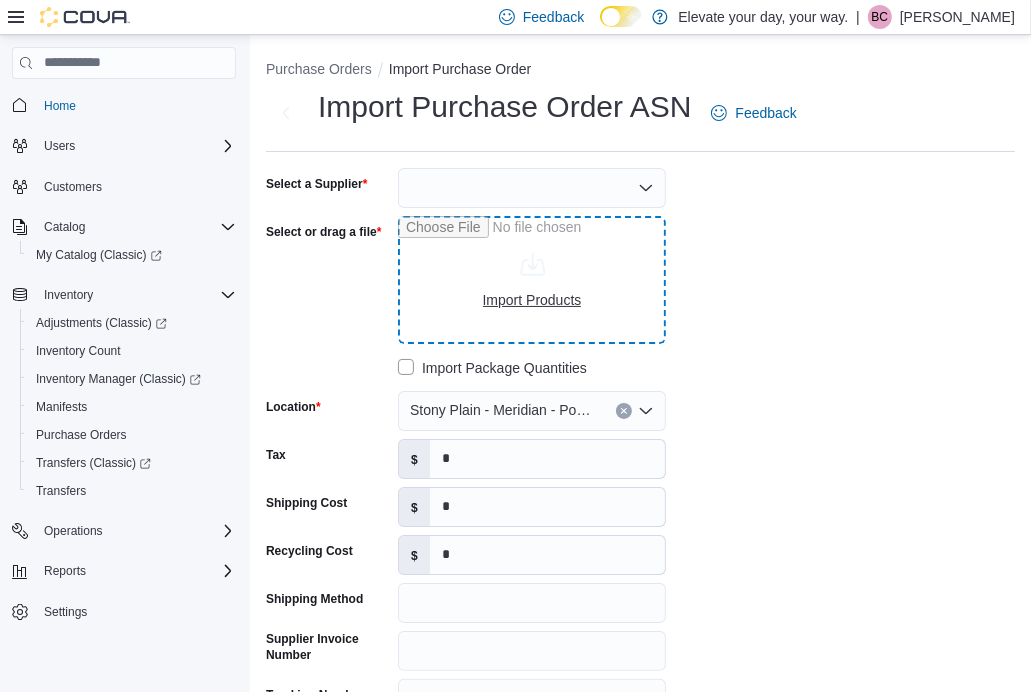click on "Select or drag a file" at bounding box center (532, 280) 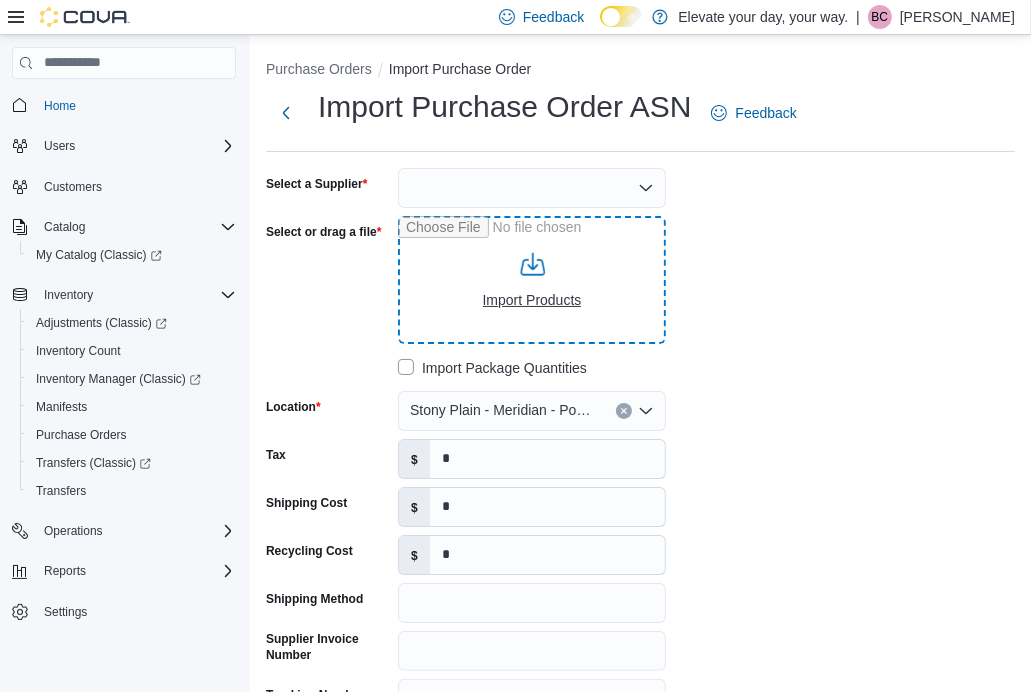 type on "**********" 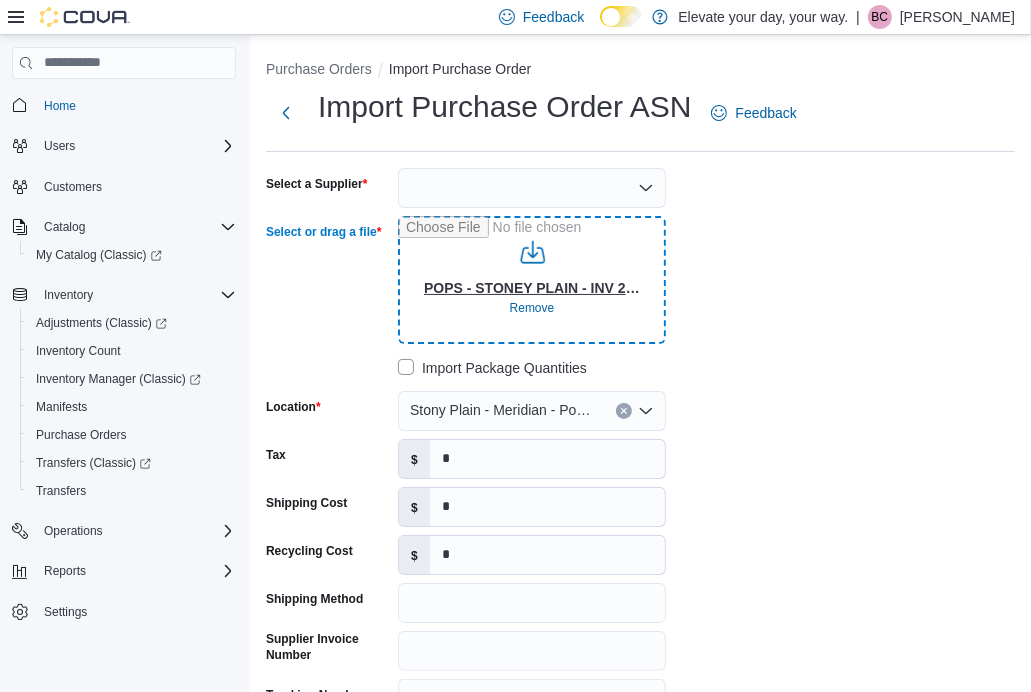 type on "**********" 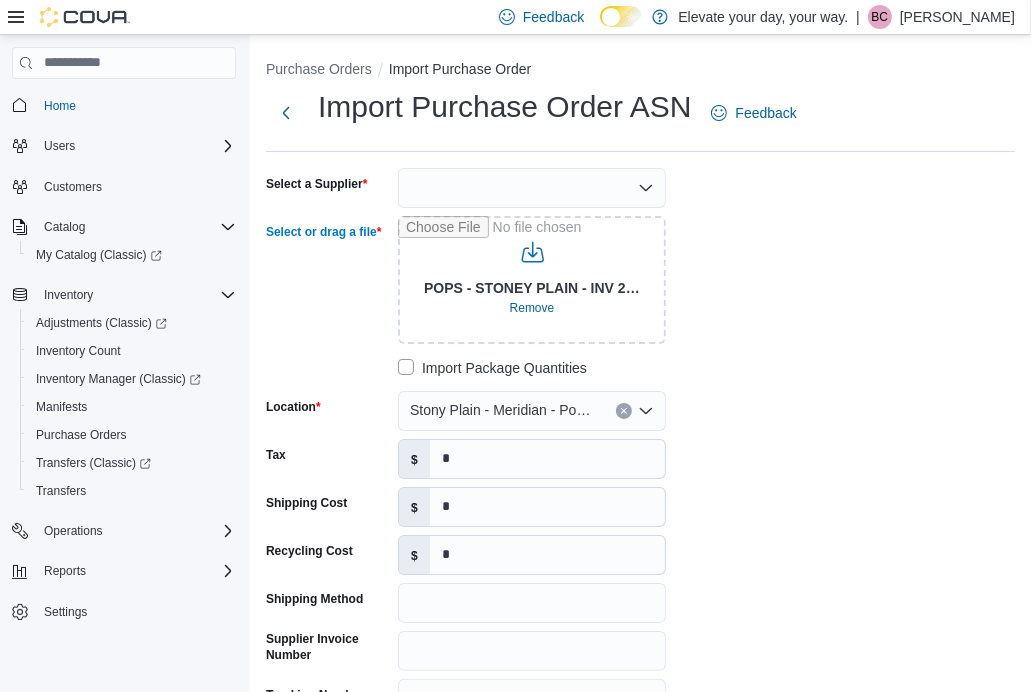 click at bounding box center (532, 188) 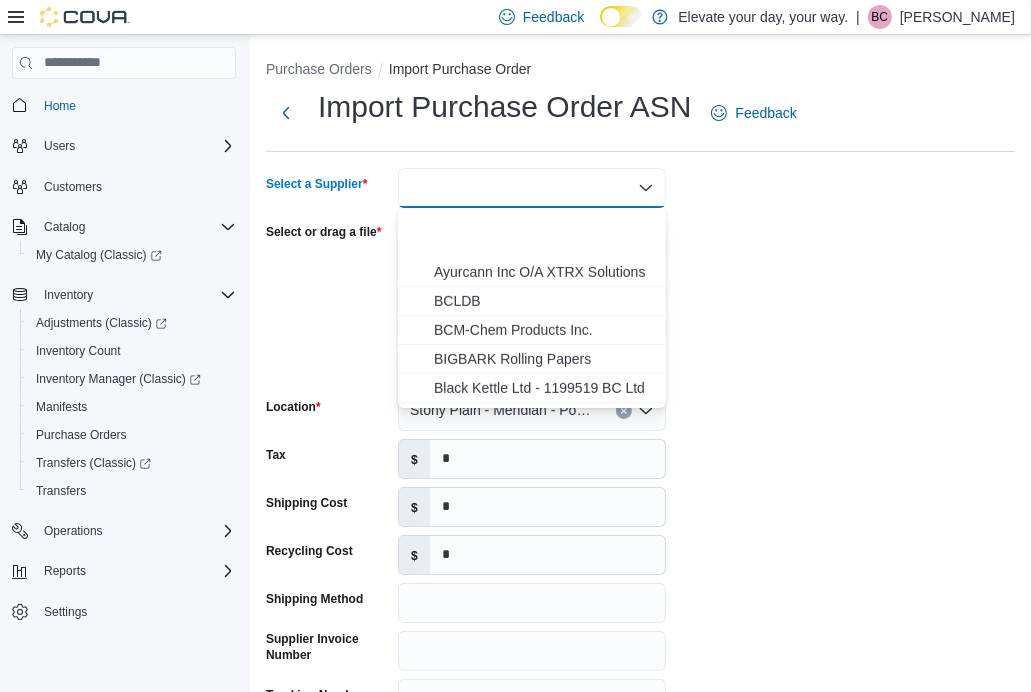 scroll, scrollTop: 700, scrollLeft: 0, axis: vertical 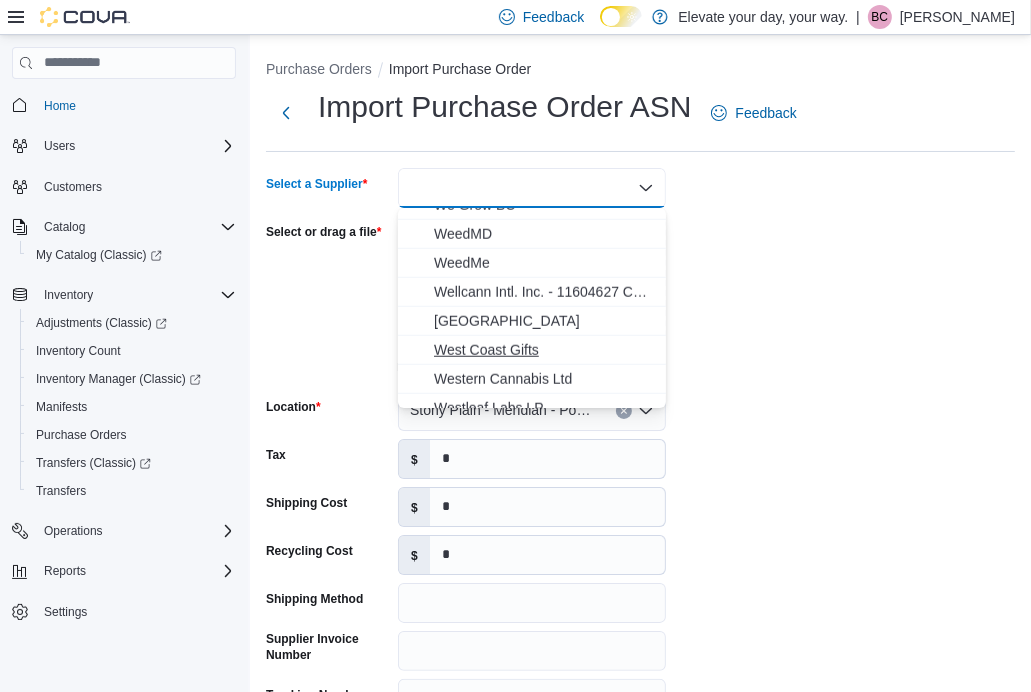 click on "West Coast Gifts" at bounding box center [544, 350] 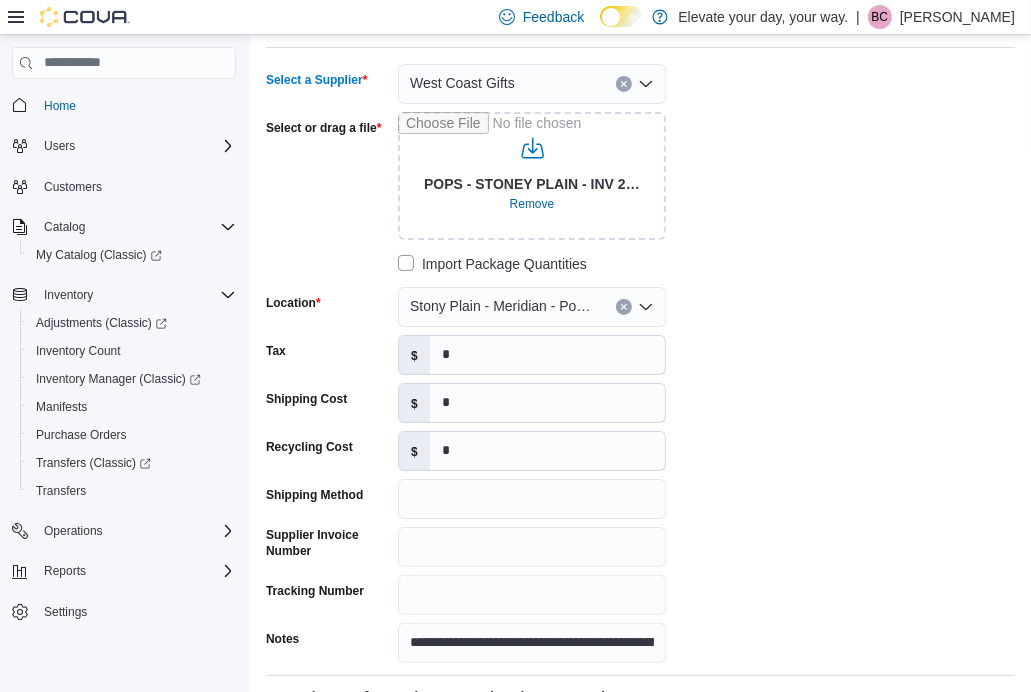 scroll, scrollTop: 300, scrollLeft: 0, axis: vertical 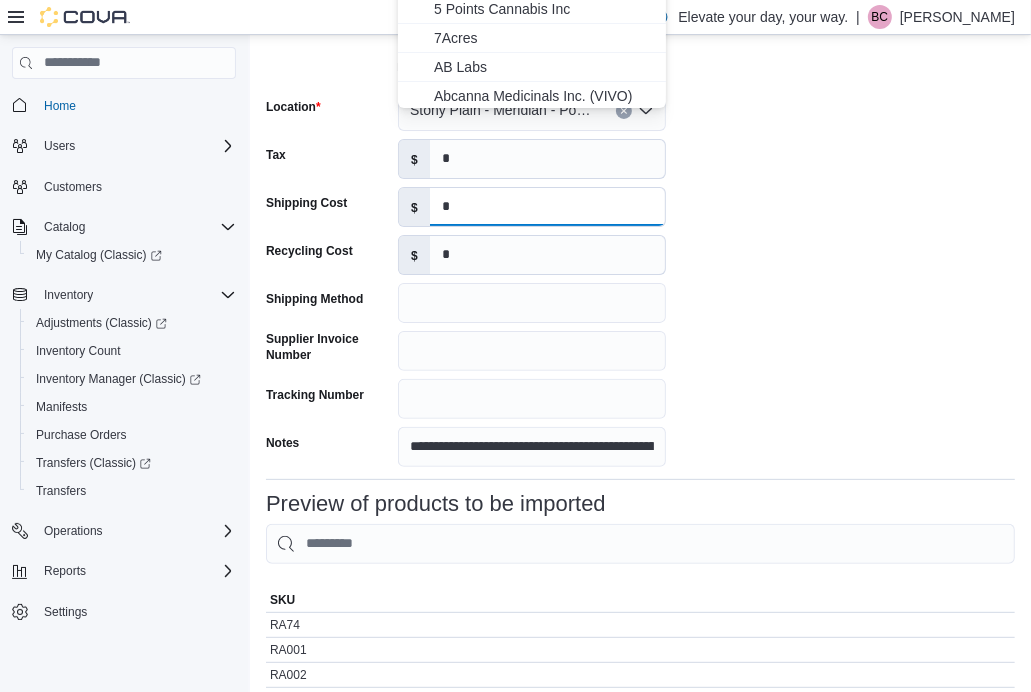 click on "*" at bounding box center [547, 207] 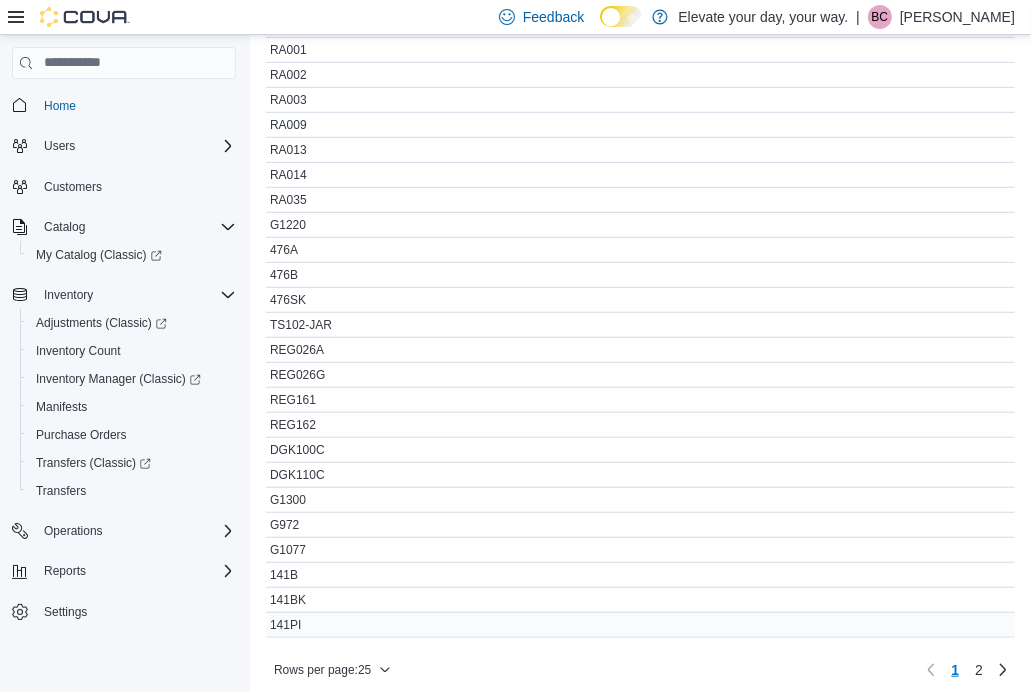 scroll, scrollTop: 969, scrollLeft: 0, axis: vertical 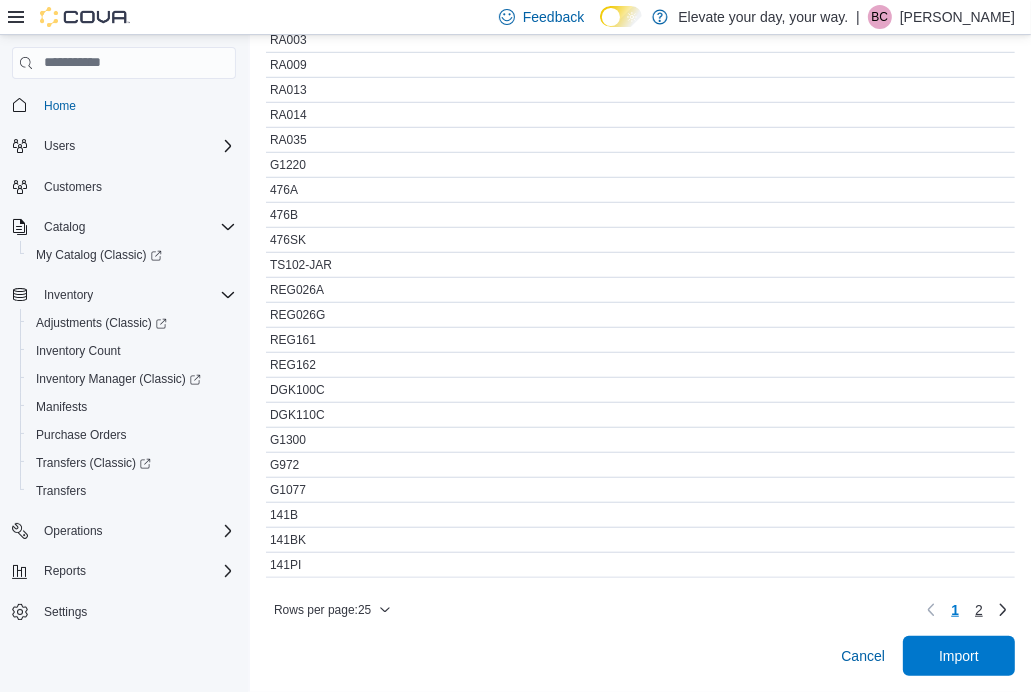 type on "*****" 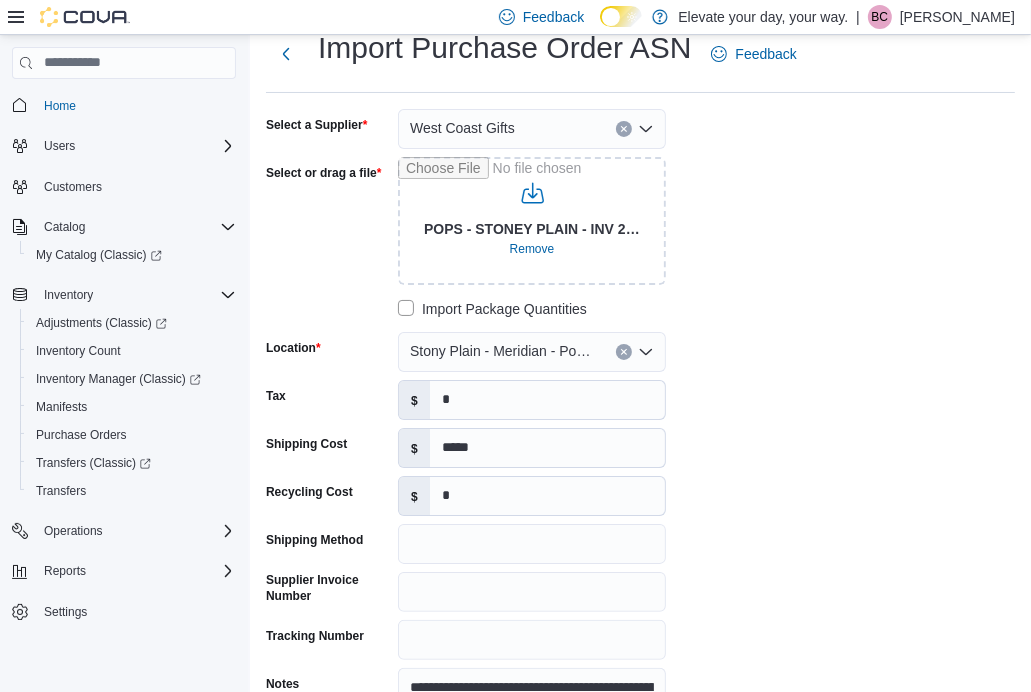 scroll, scrollTop: 0, scrollLeft: 0, axis: both 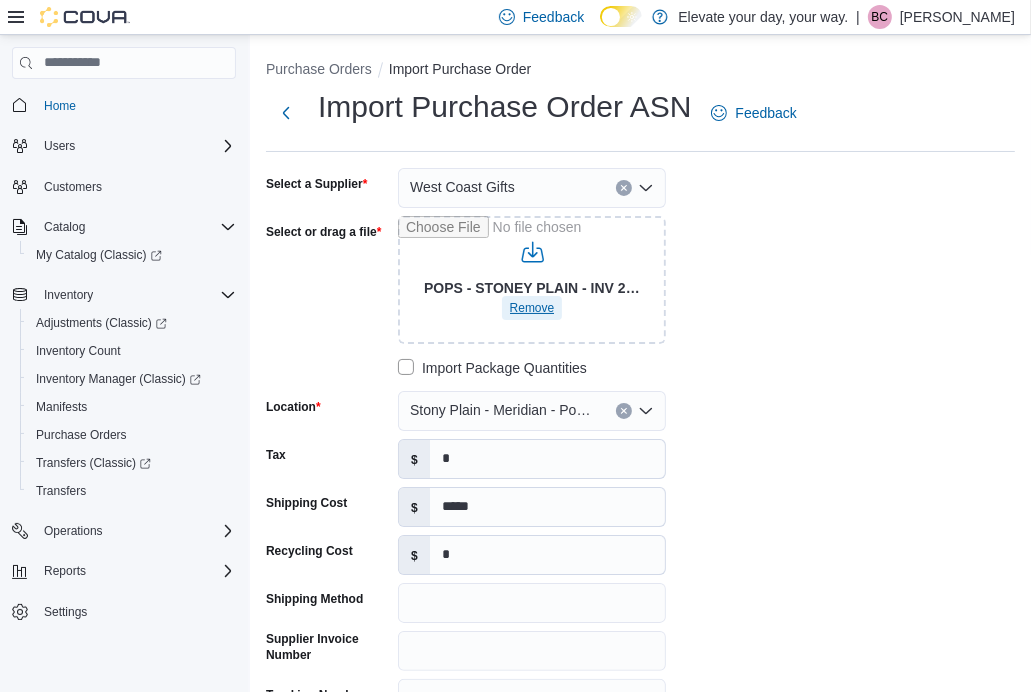 click on "Remove" at bounding box center (532, 308) 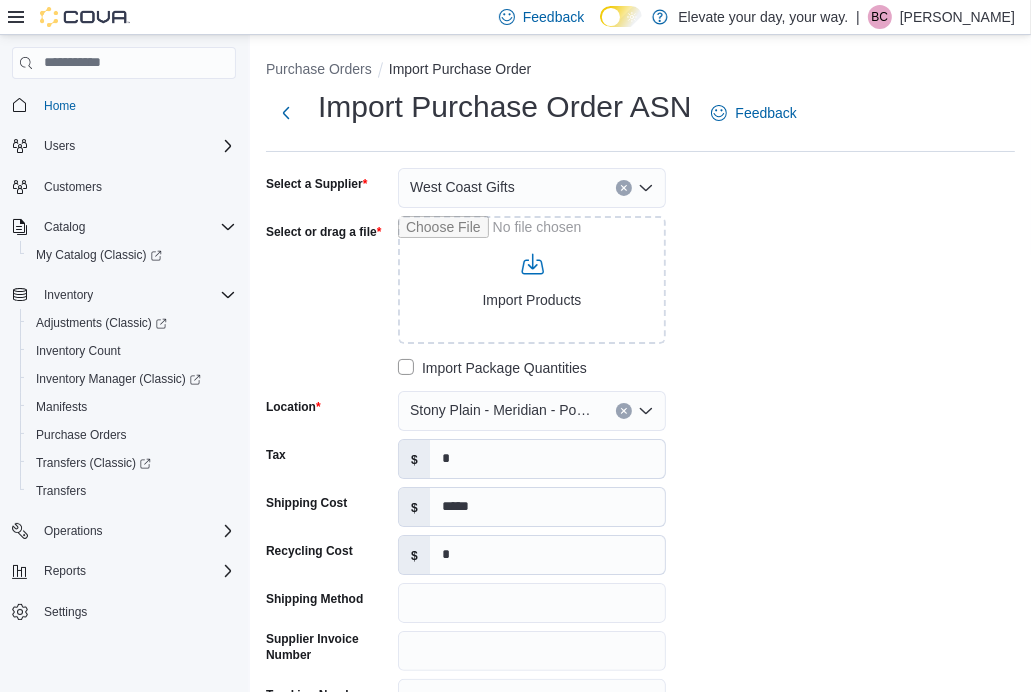 click 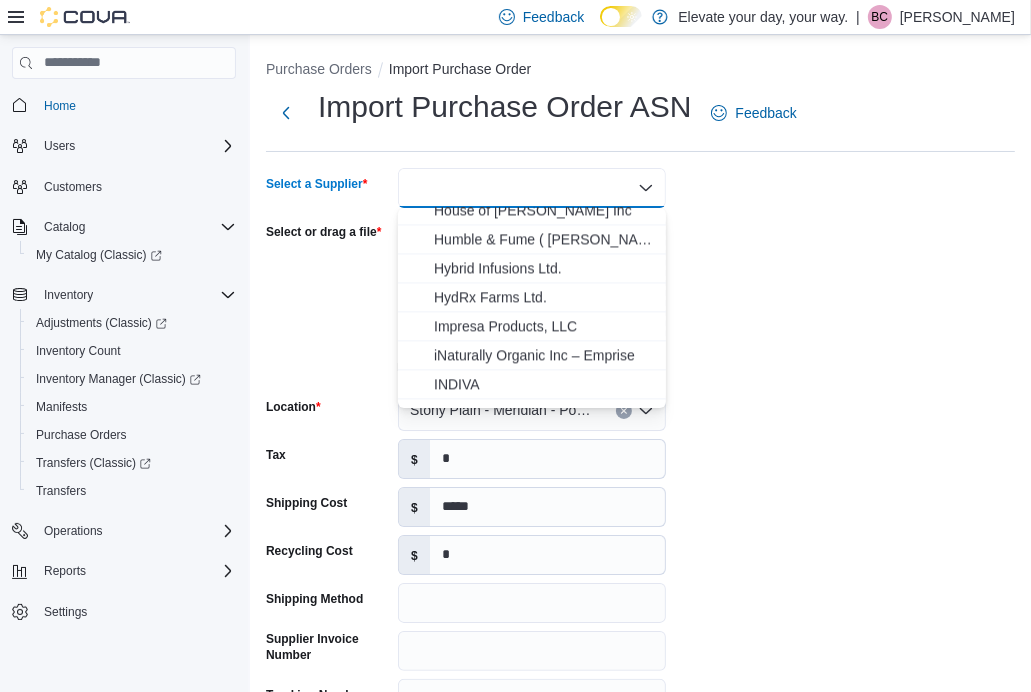 scroll, scrollTop: 3100, scrollLeft: 0, axis: vertical 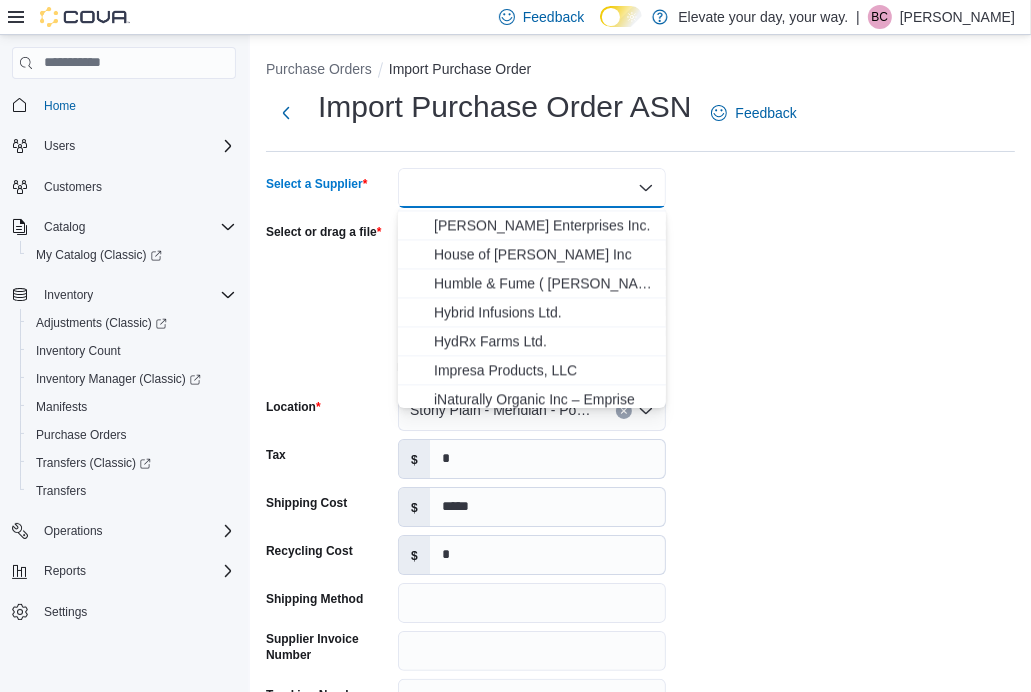 click on "Humble & Fume ( [PERSON_NAME] HQ )" at bounding box center [544, 283] 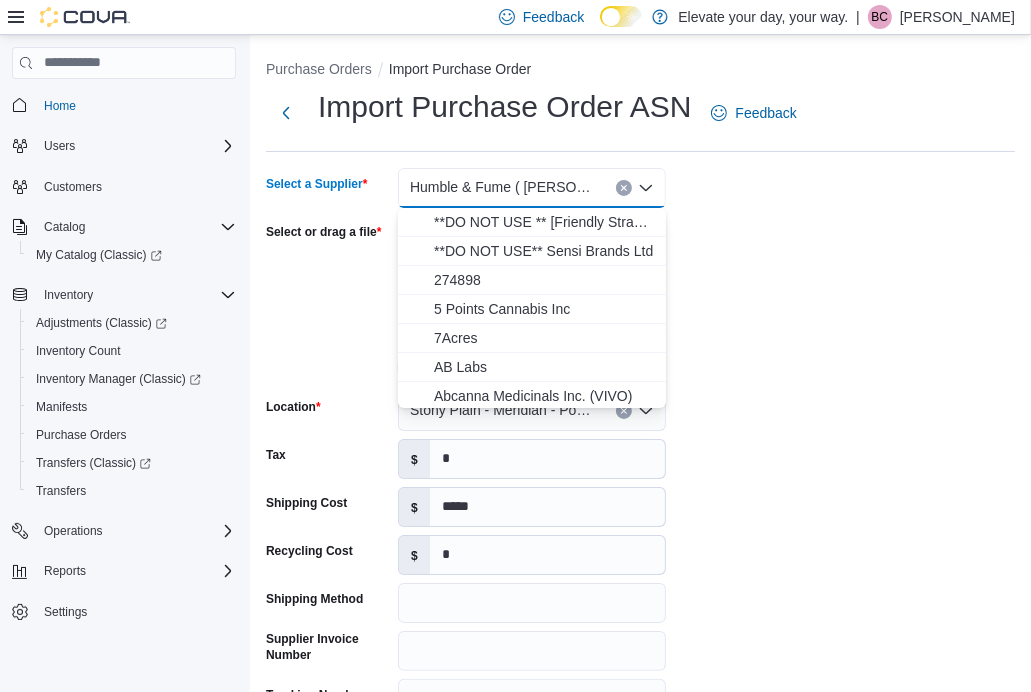 click on "**********" at bounding box center [566, 467] 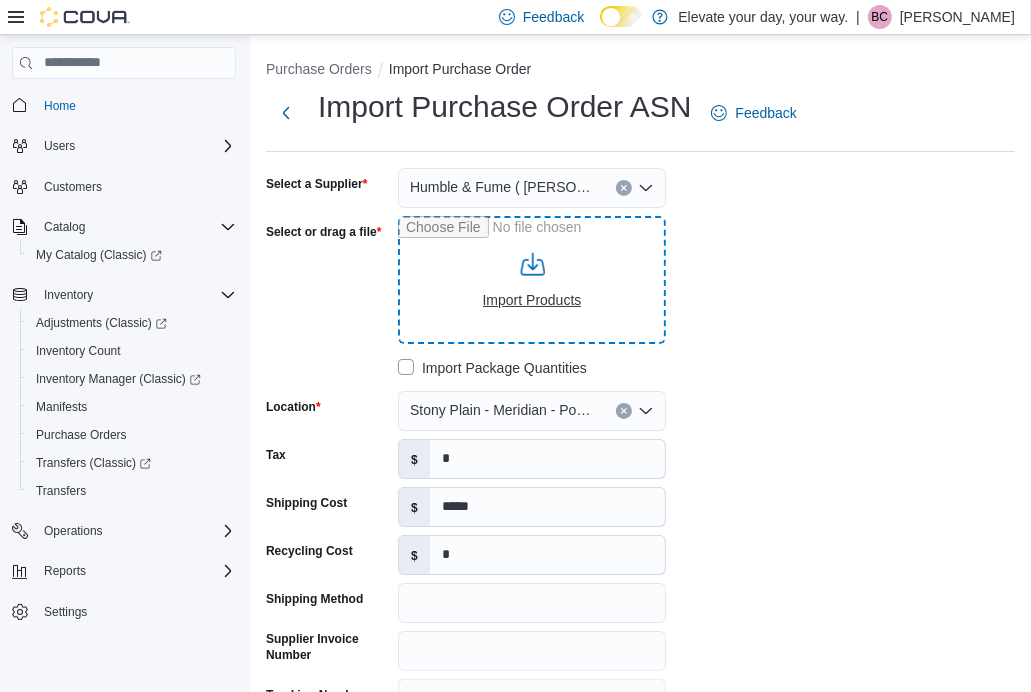 click on "Select or drag a file" at bounding box center [532, 280] 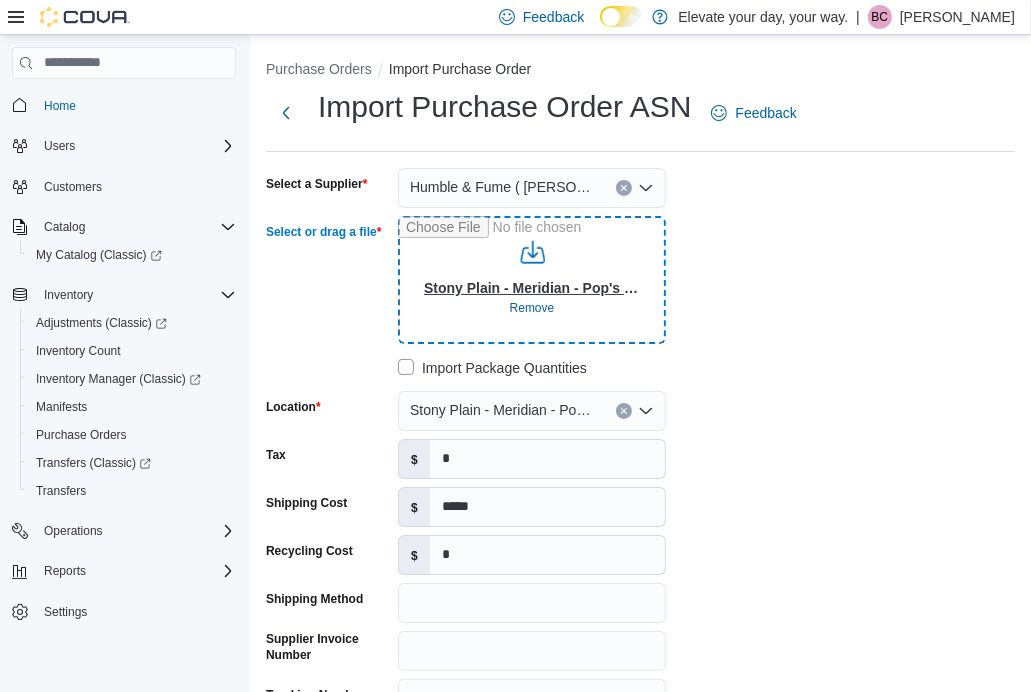 type on "**********" 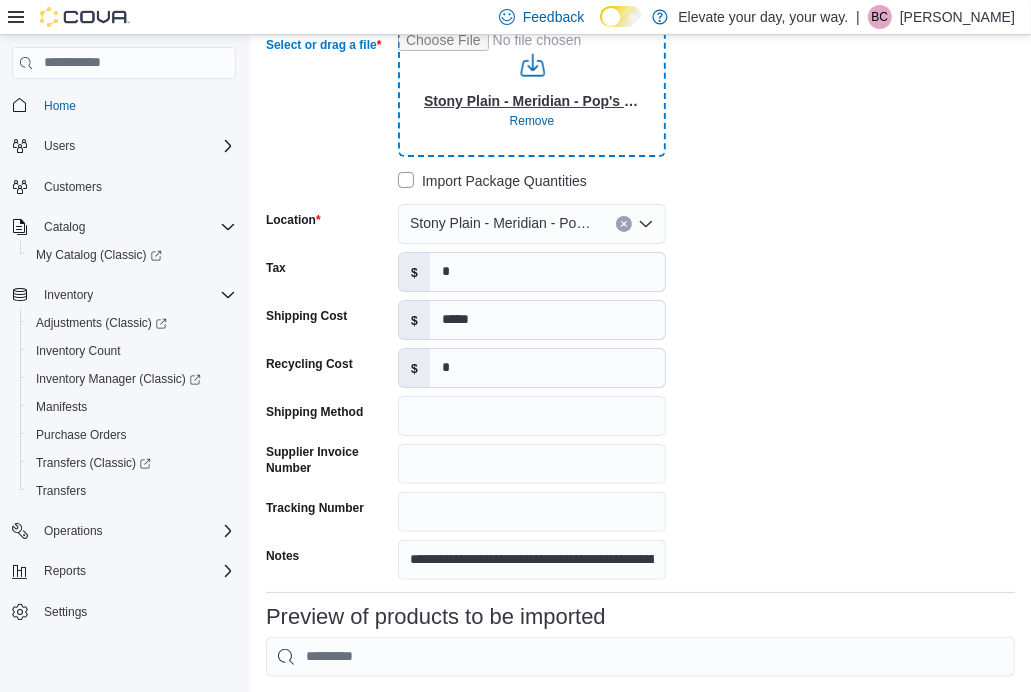 scroll, scrollTop: 200, scrollLeft: 0, axis: vertical 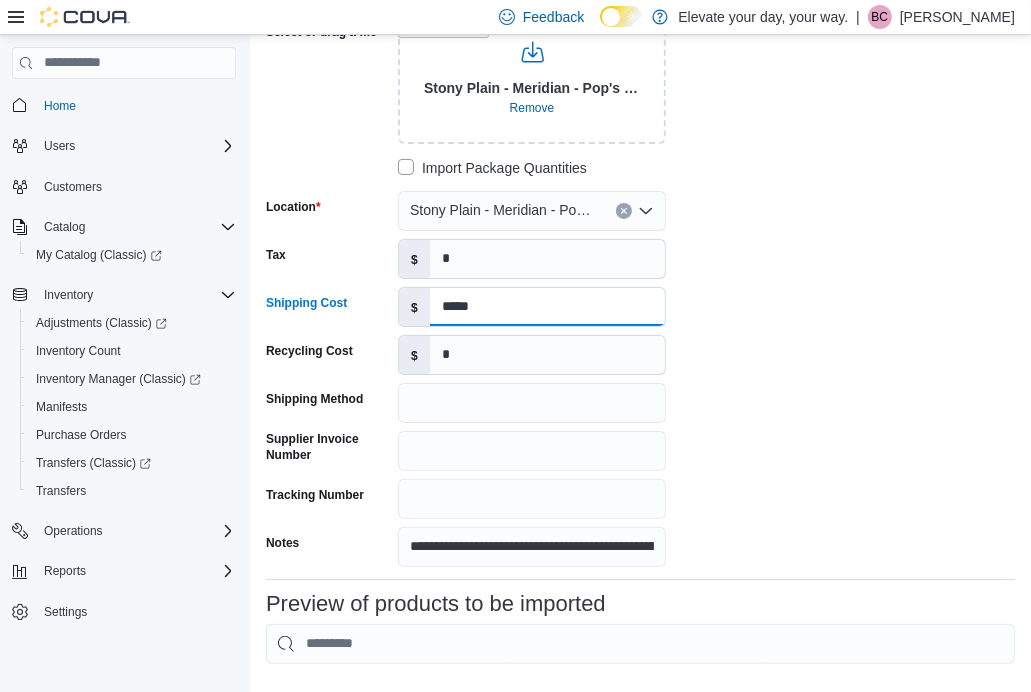 drag, startPoint x: 507, startPoint y: 299, endPoint x: 436, endPoint y: 292, distance: 71.34424 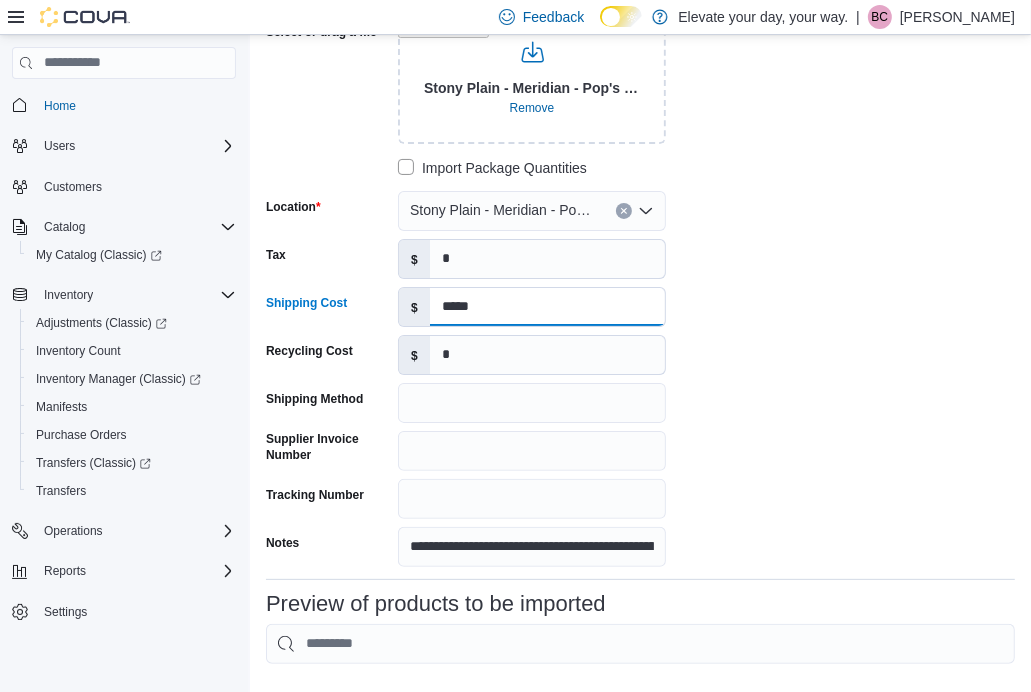 click on "*****" at bounding box center [547, 307] 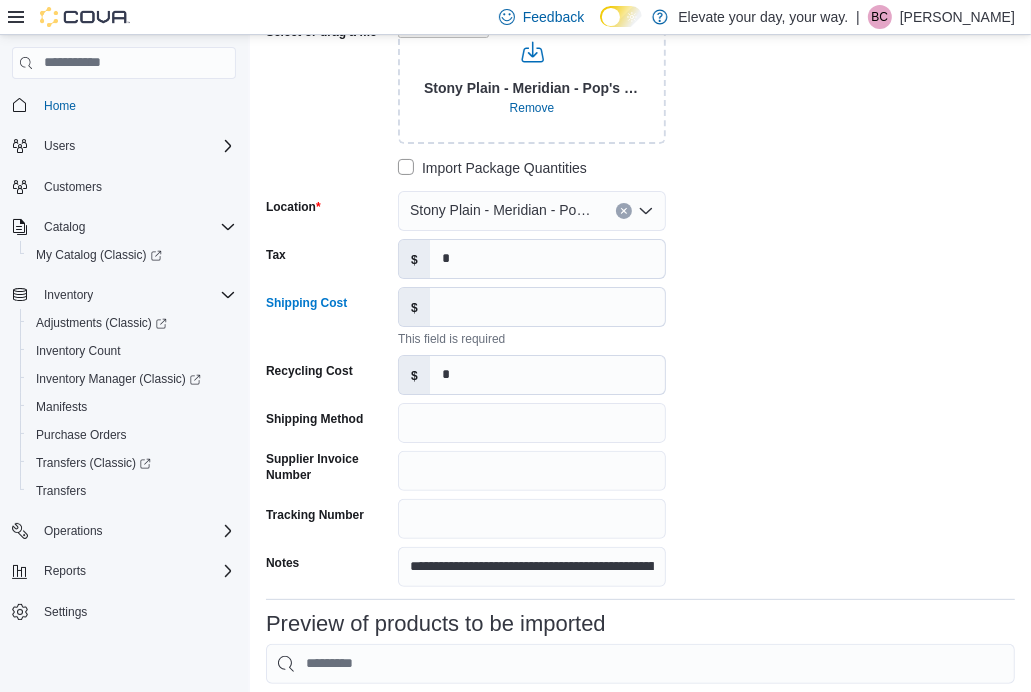 click on "**********" at bounding box center (566, 277) 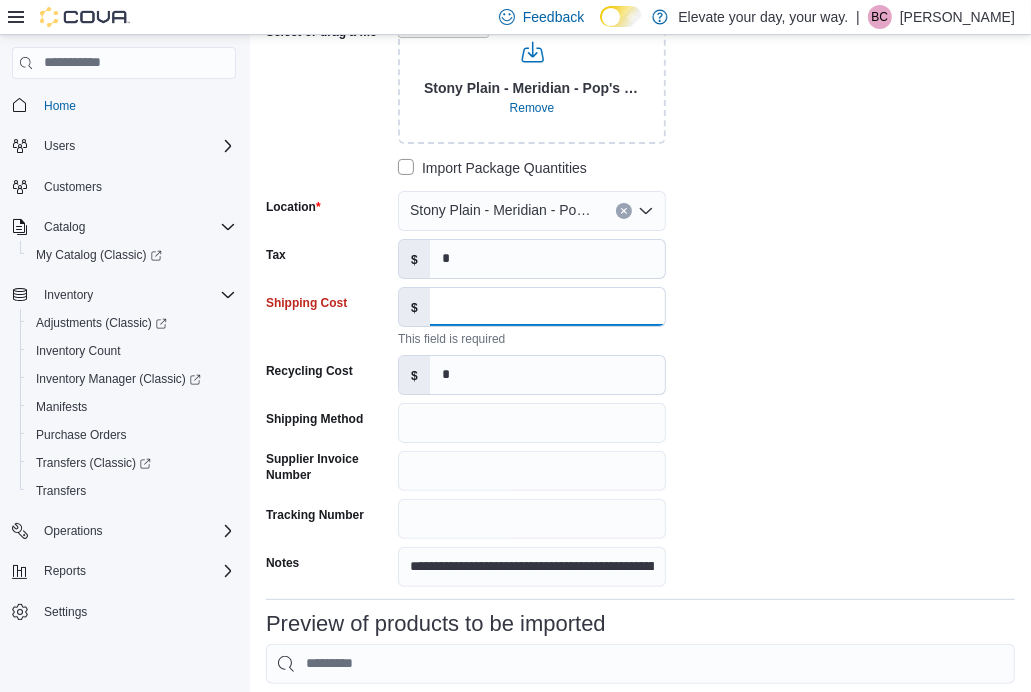 click on "Shipping Cost" at bounding box center (547, 307) 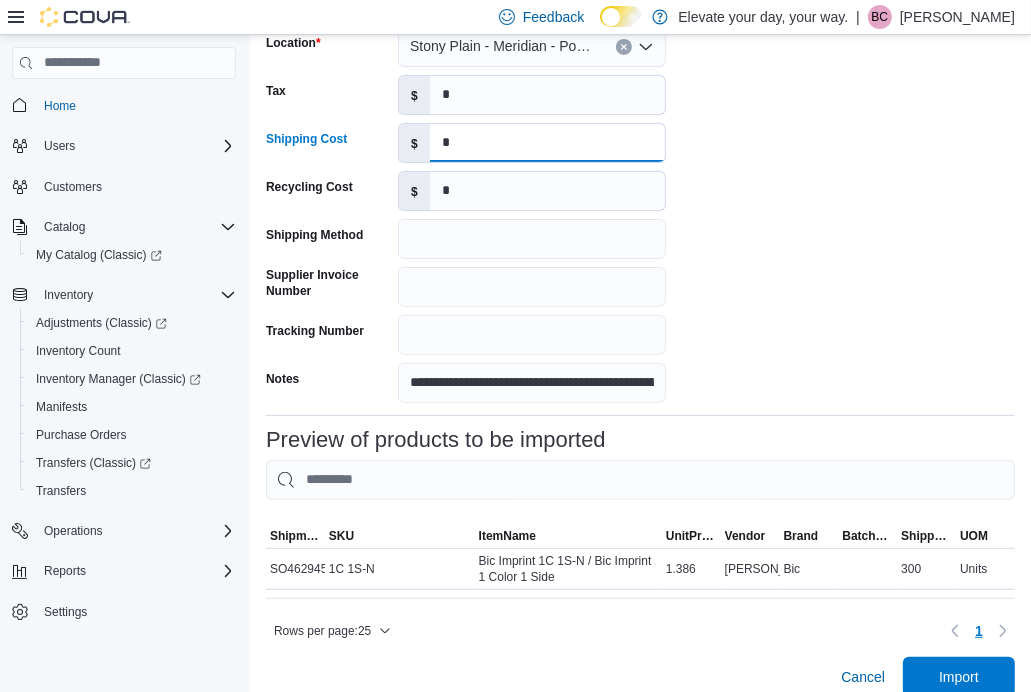 scroll, scrollTop: 399, scrollLeft: 0, axis: vertical 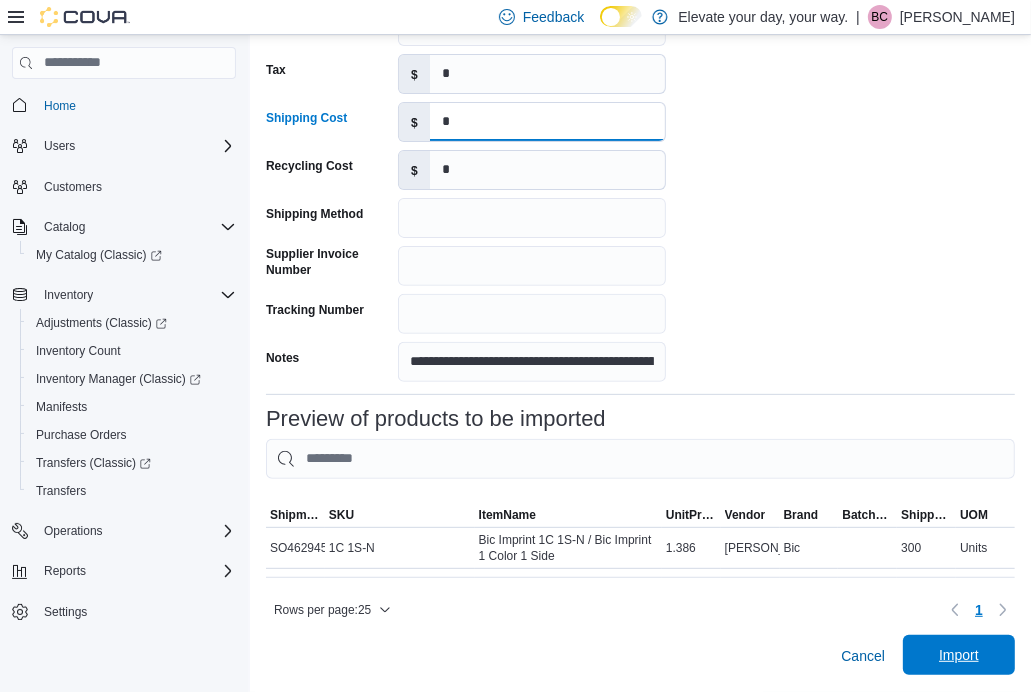 type on "*" 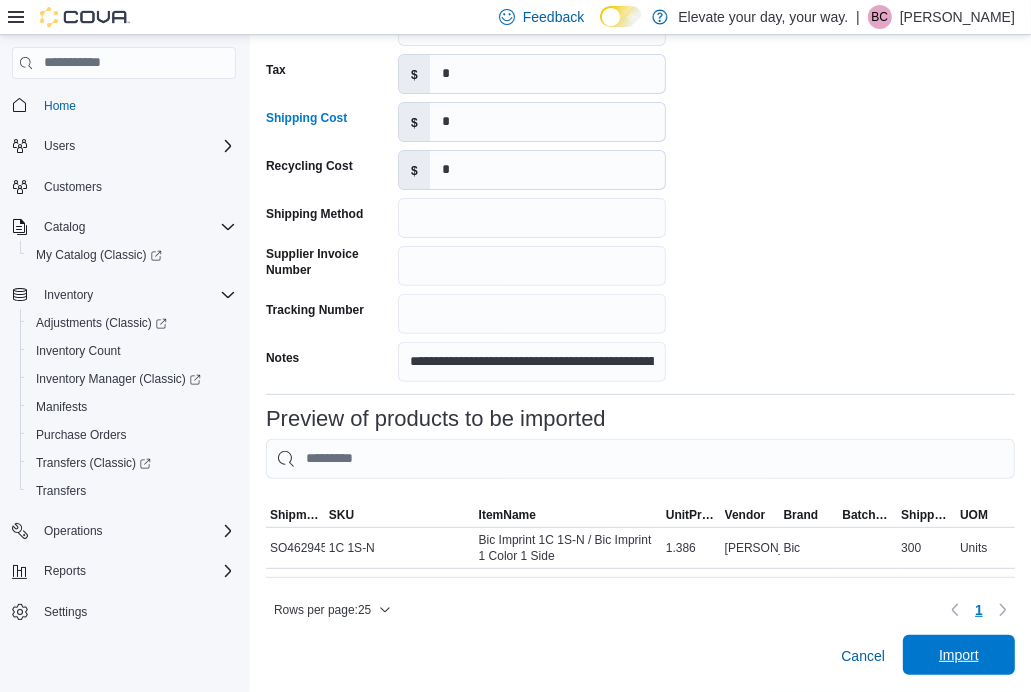 click on "Import" at bounding box center [959, 655] 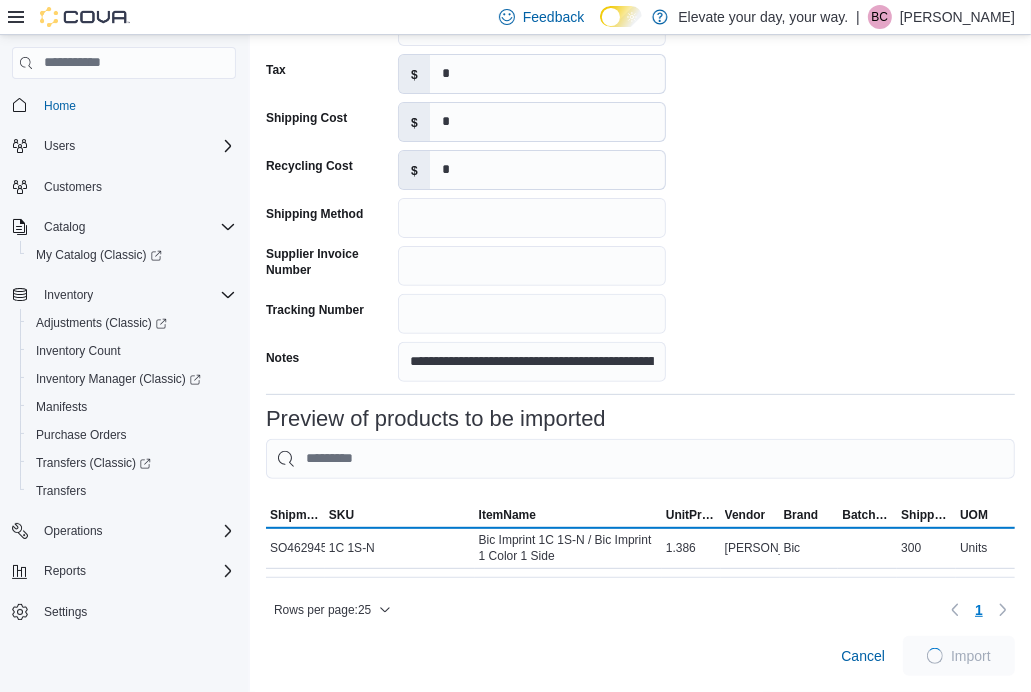 scroll, scrollTop: 390, scrollLeft: 0, axis: vertical 